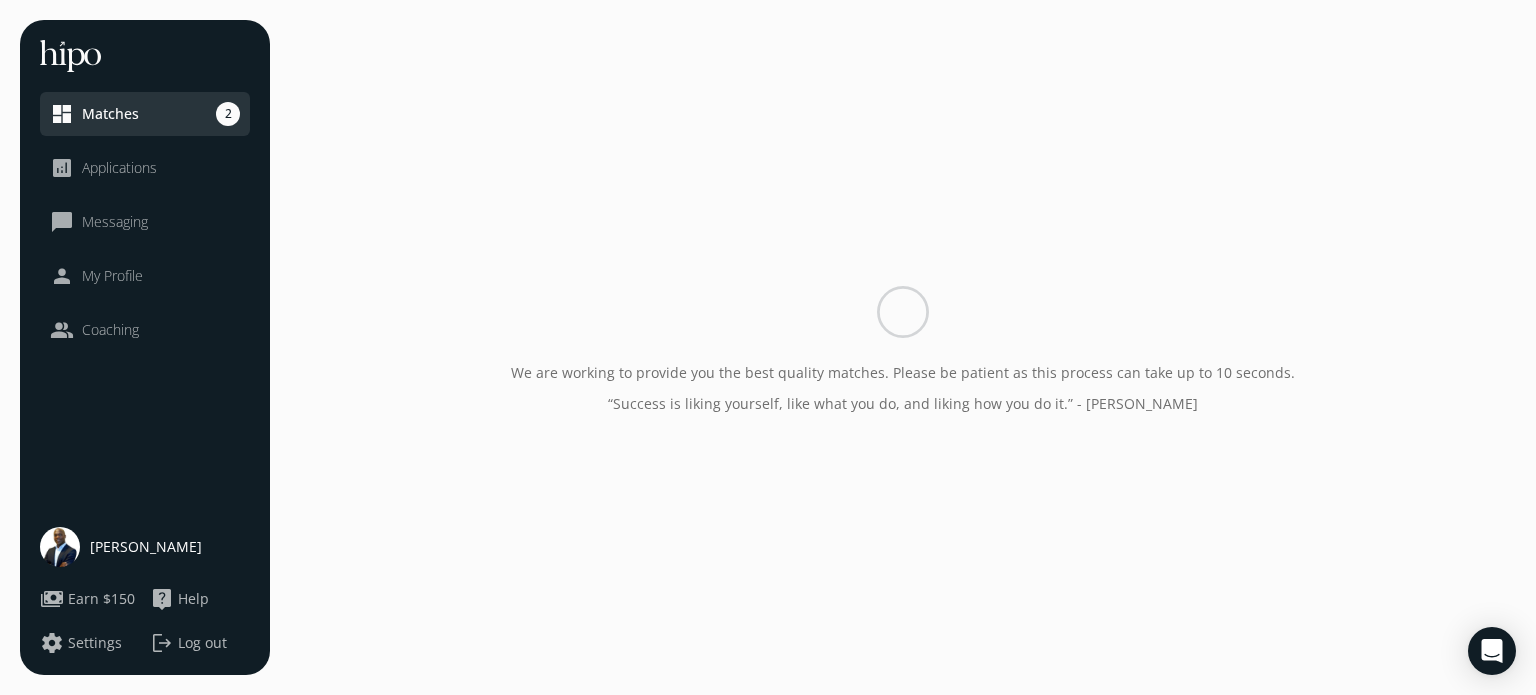 scroll, scrollTop: 0, scrollLeft: 0, axis: both 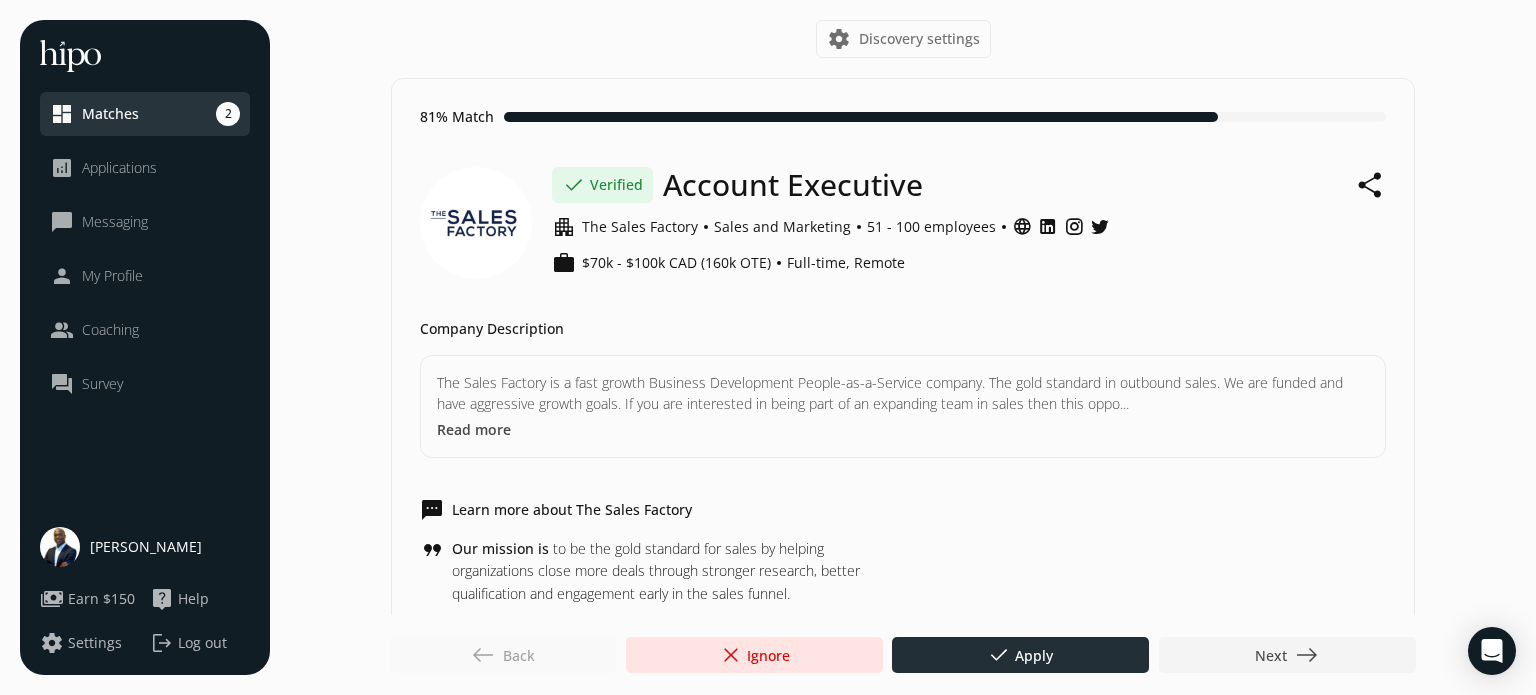 click on "done  Apply" at bounding box center (1020, 655) 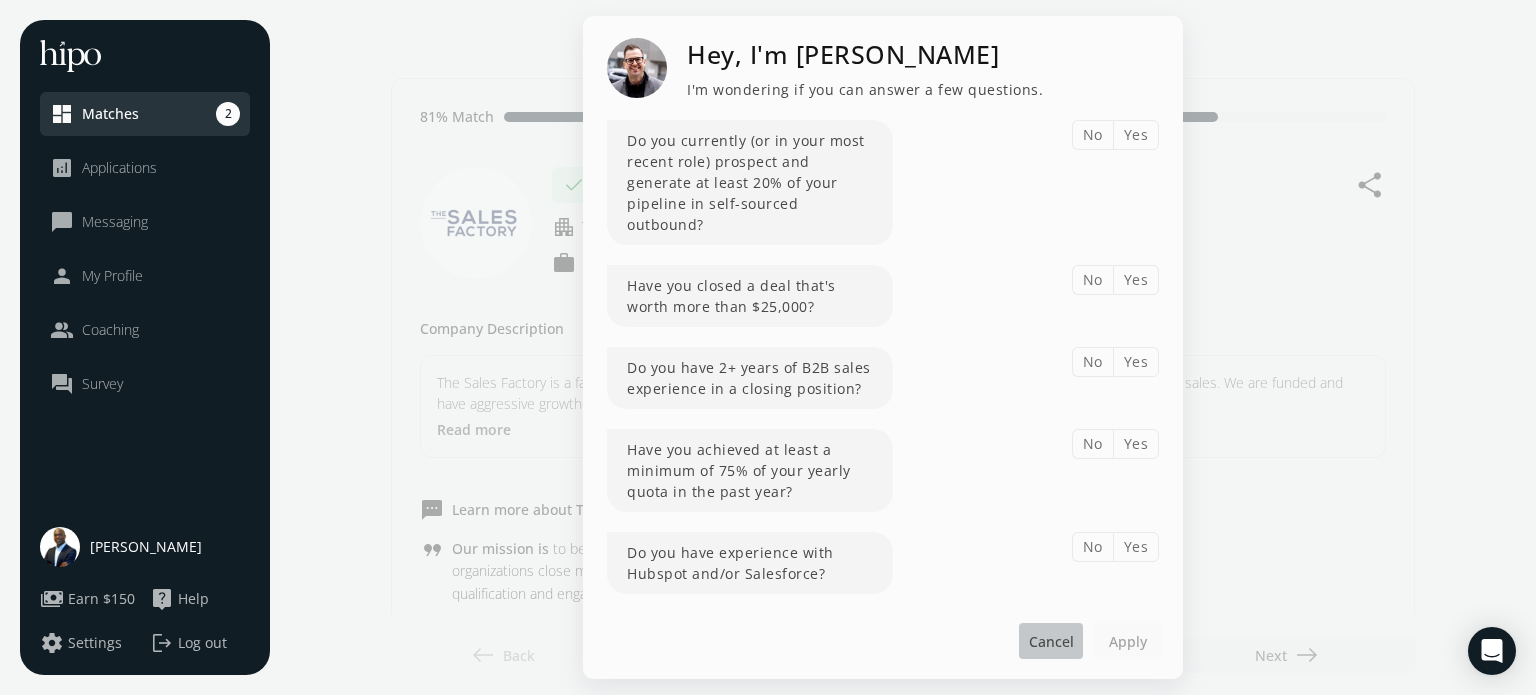click on "Cancel" at bounding box center (1051, 641) 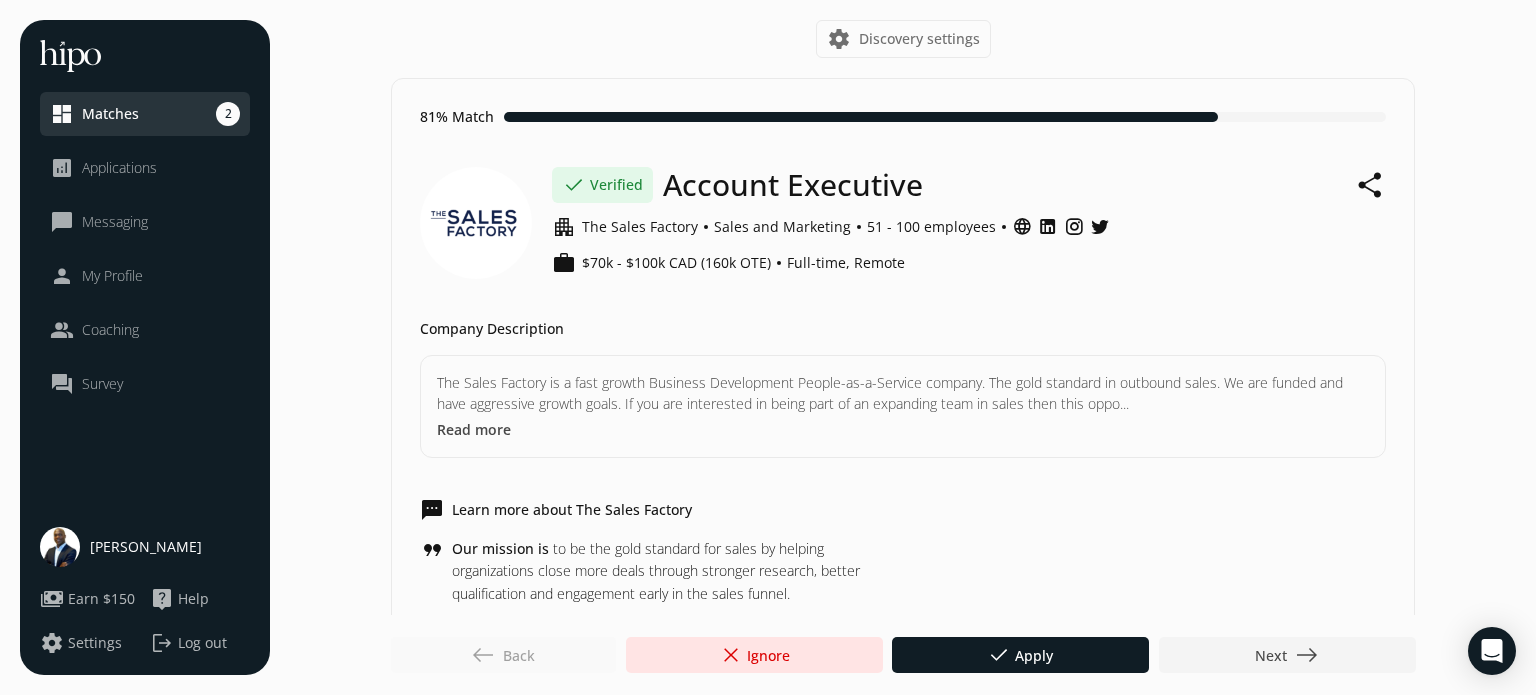 click on "west  Back" 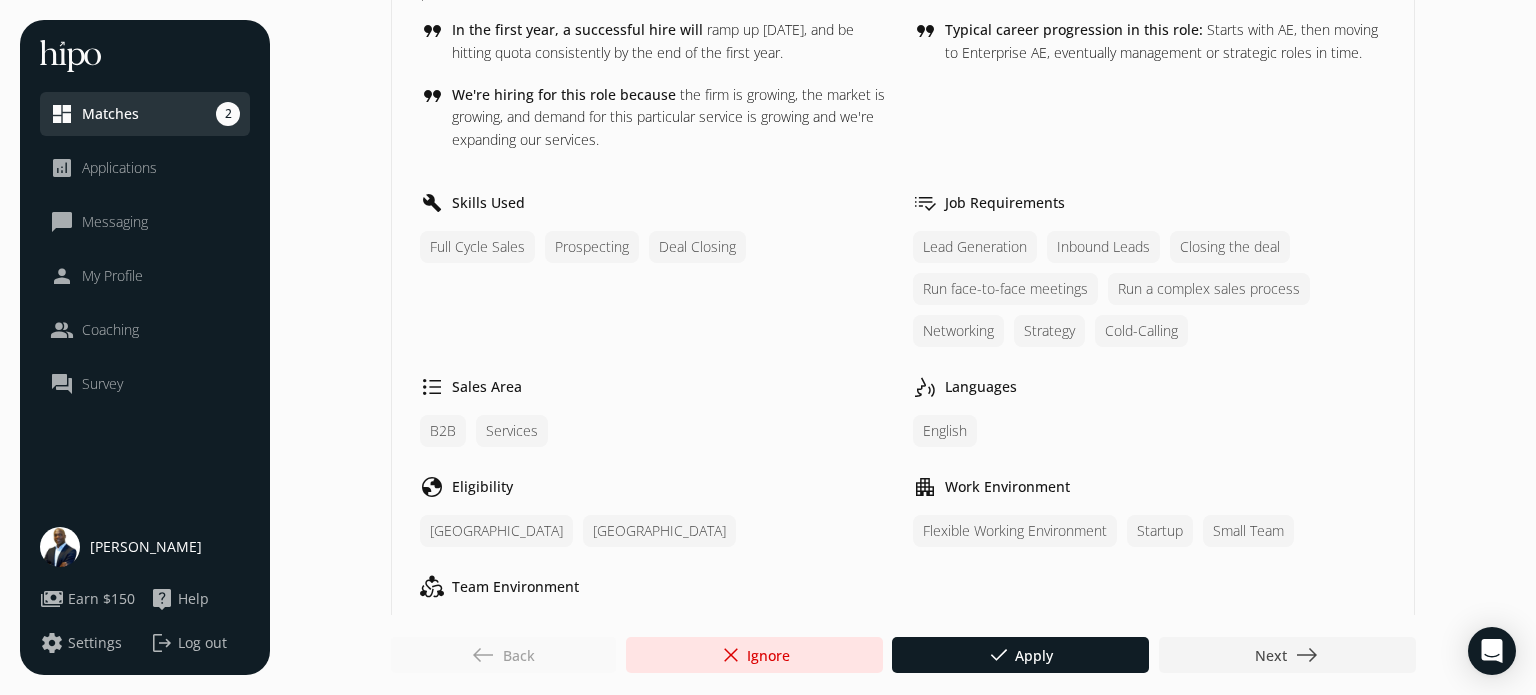 scroll, scrollTop: 1067, scrollLeft: 0, axis: vertical 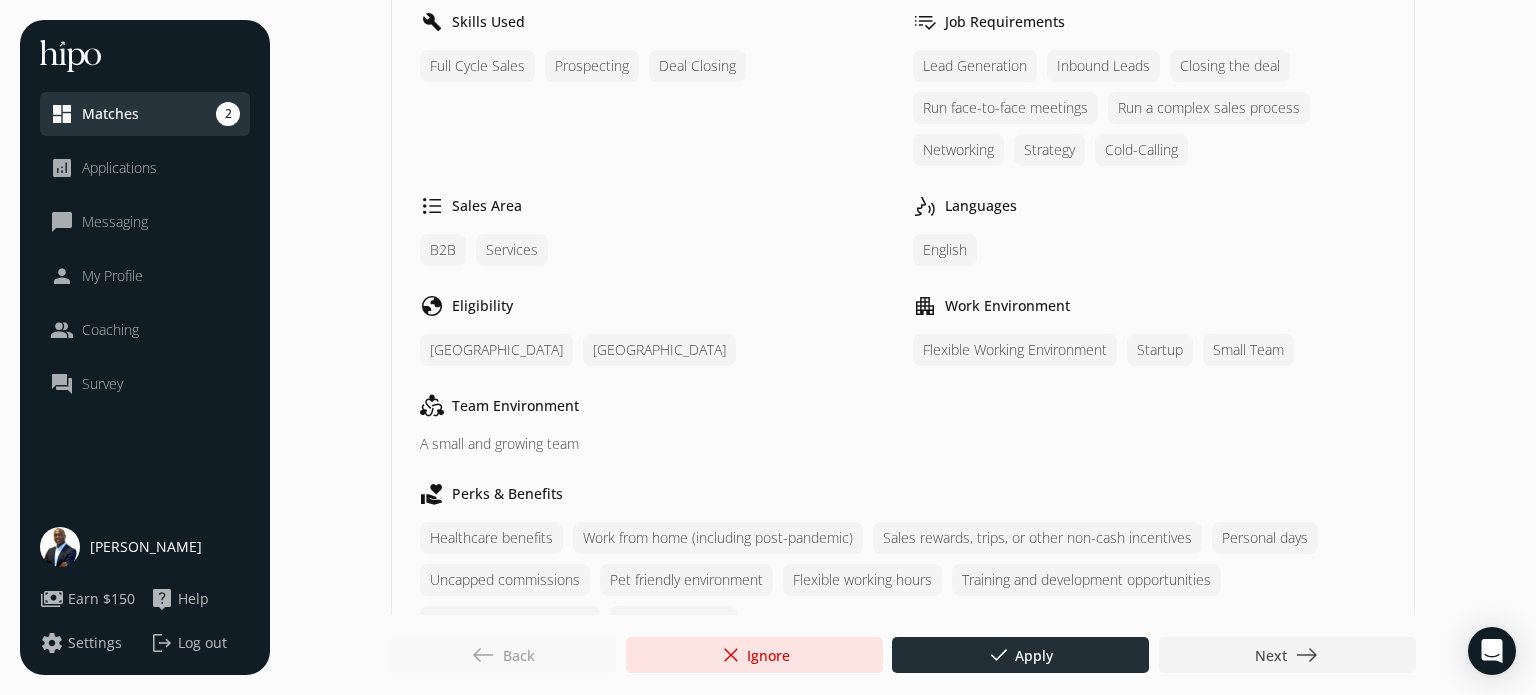 click at bounding box center (1020, 655) 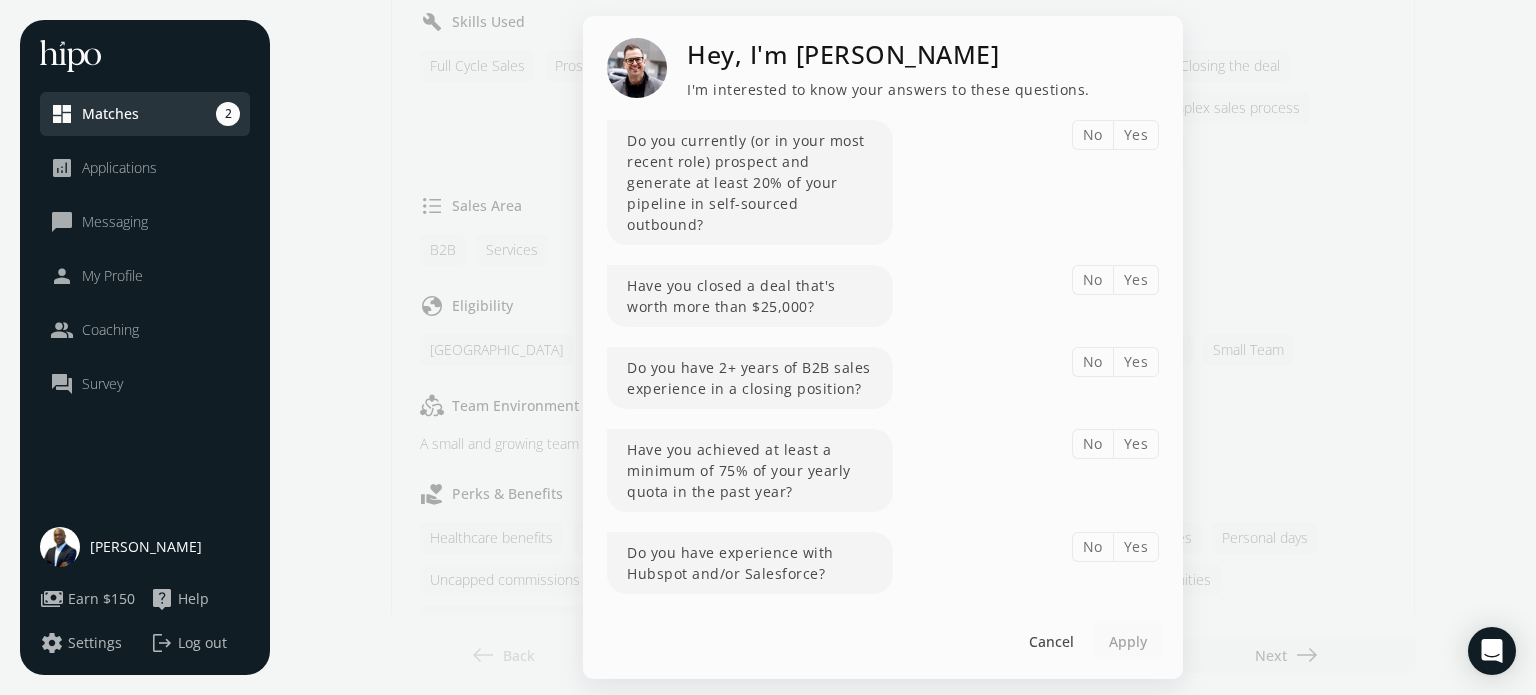 drag, startPoint x: 1144, startPoint y: 135, endPoint x: 1135, endPoint y: 142, distance: 11.401754 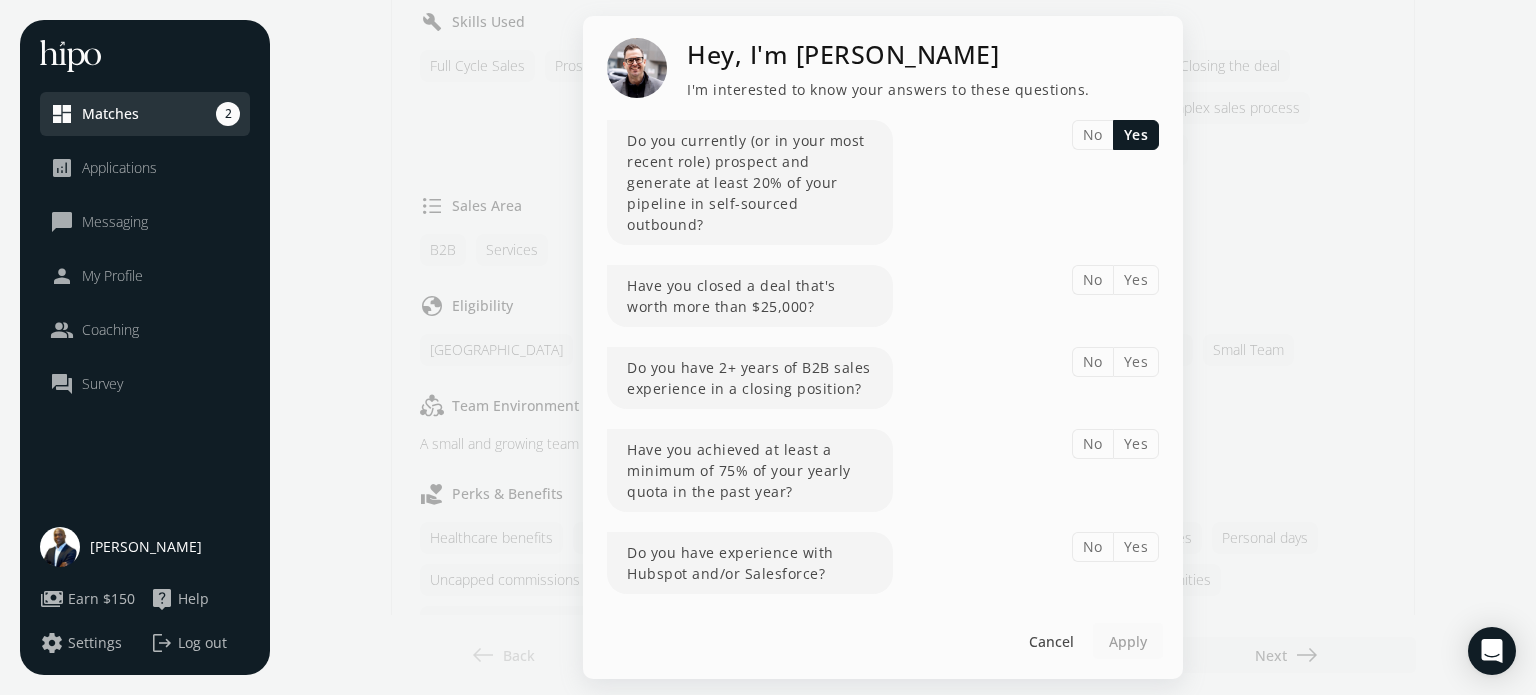click on "Yes" 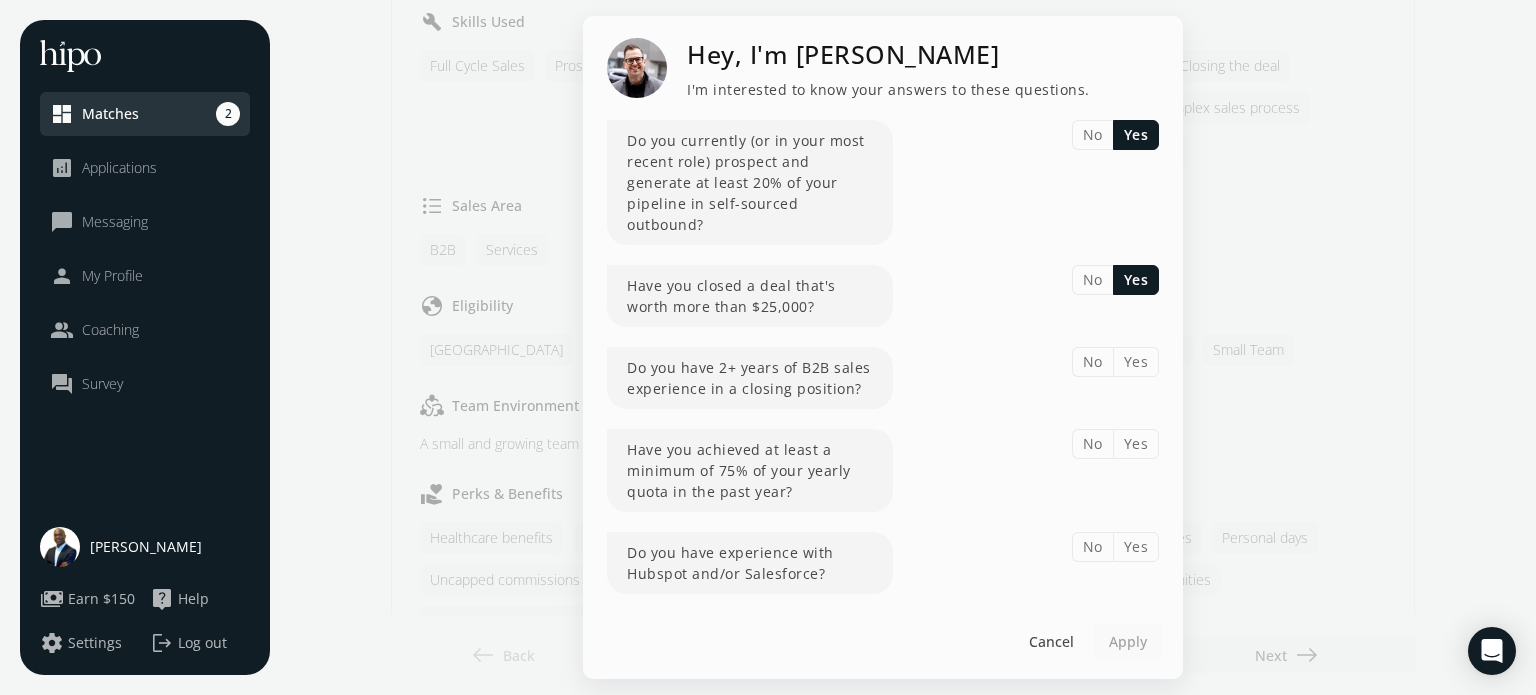 click on "Yes" 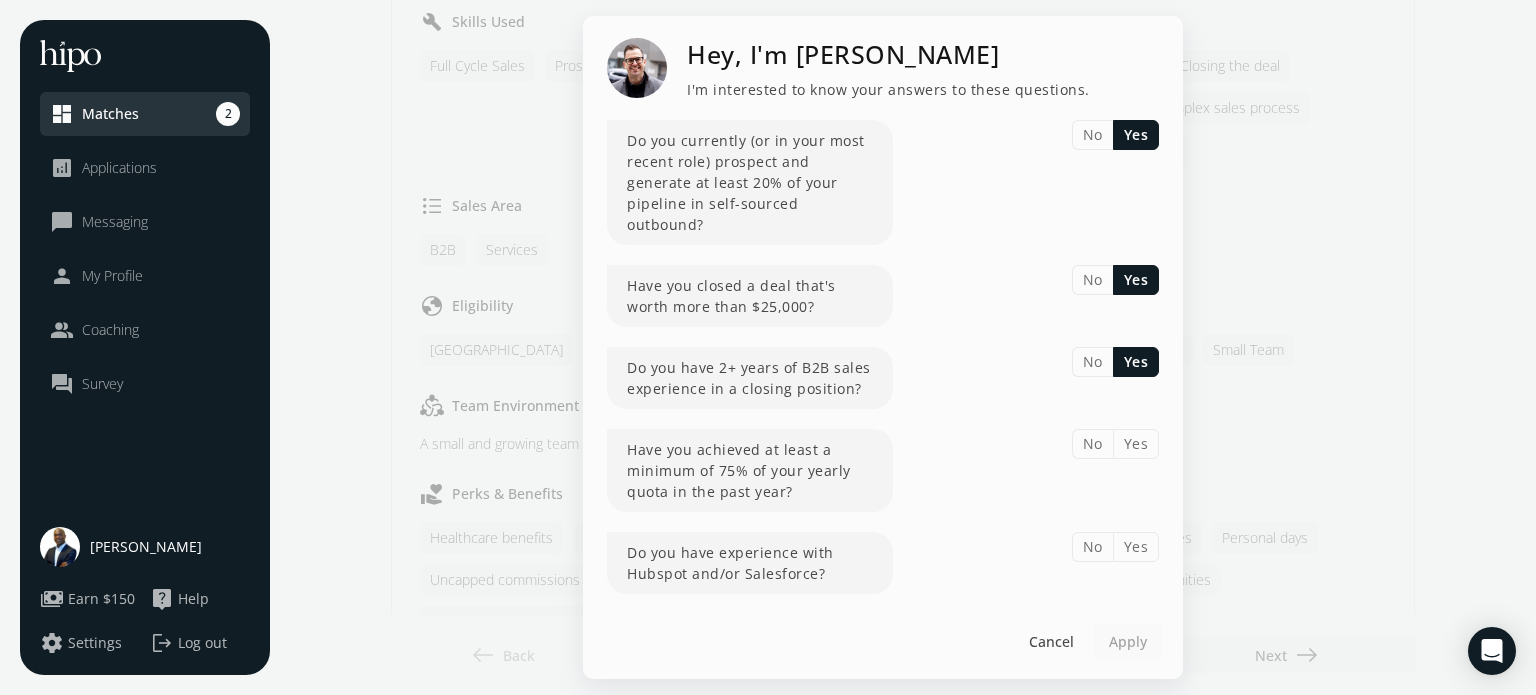 drag, startPoint x: 1141, startPoint y: 428, endPoint x: 1130, endPoint y: 437, distance: 14.21267 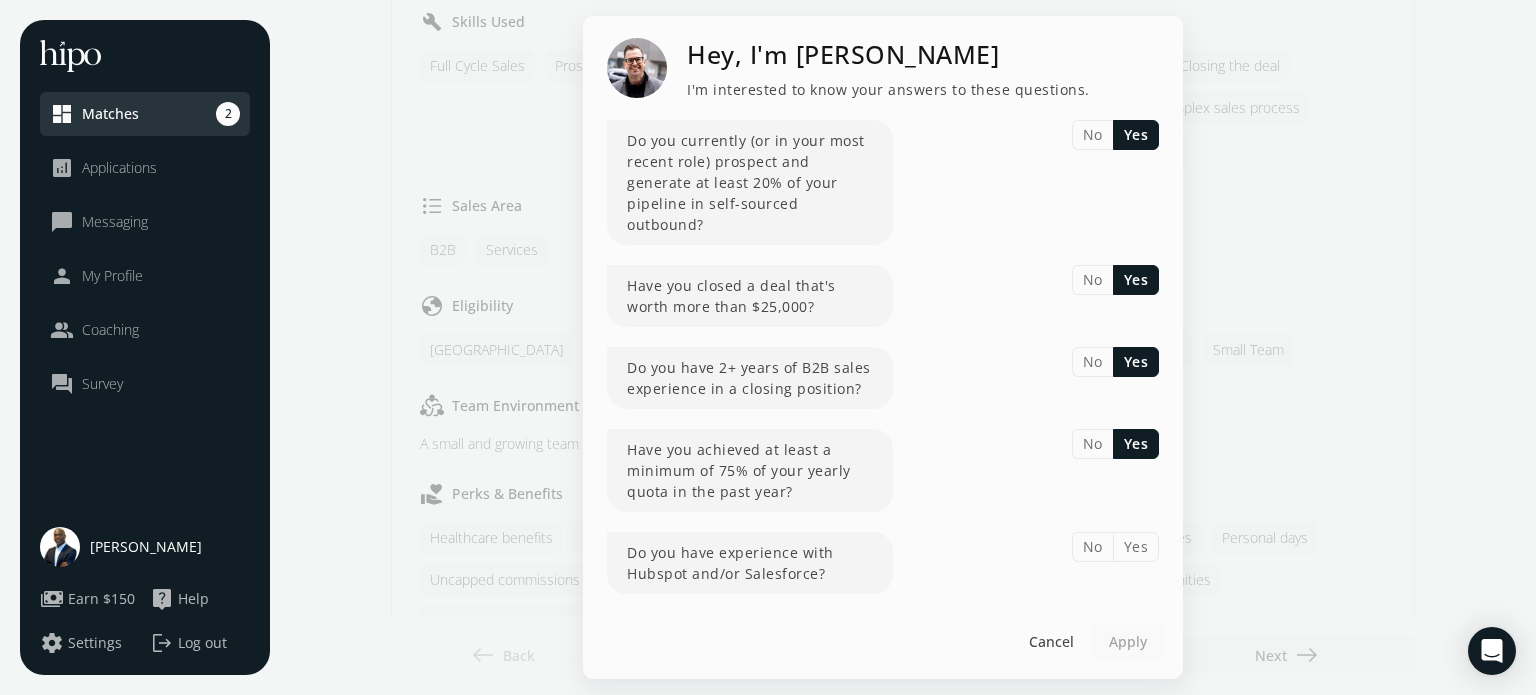 click on "Yes" 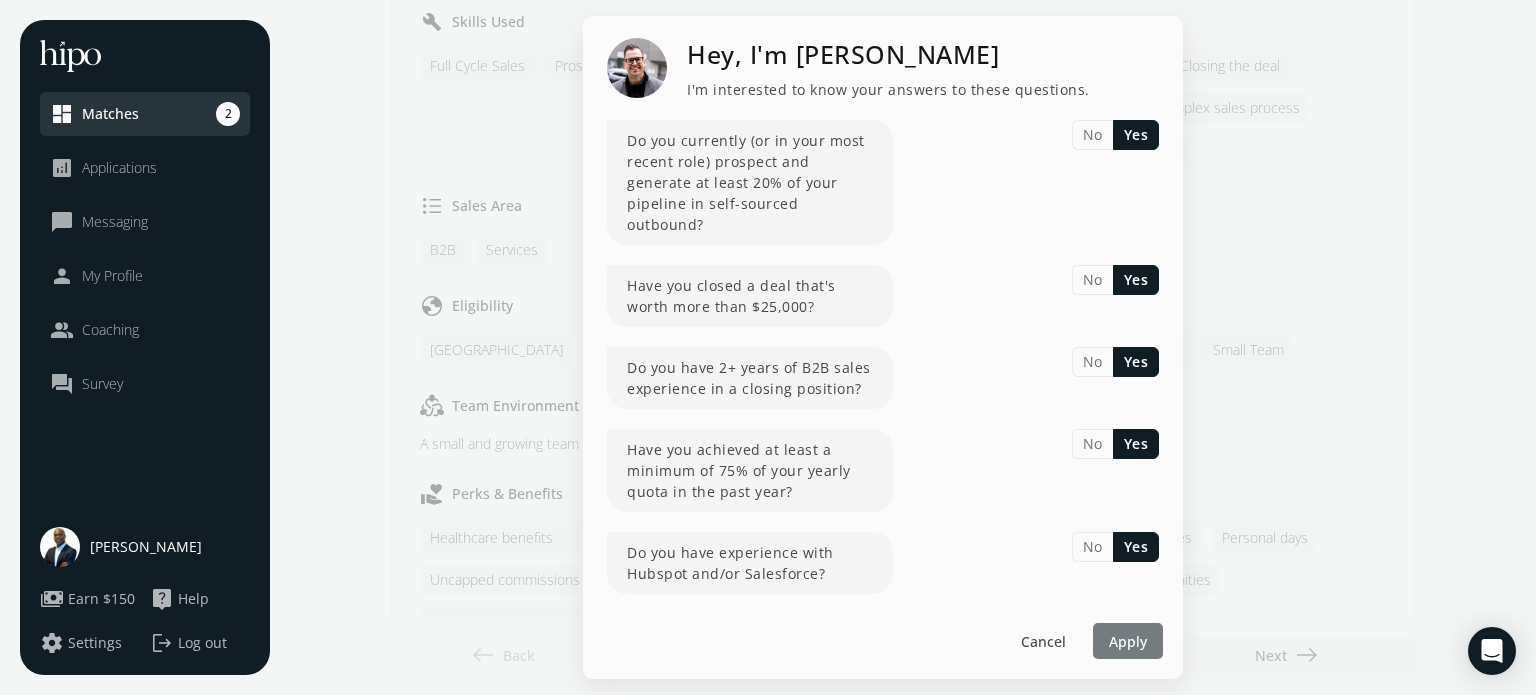 click on "Apply" at bounding box center [1128, 641] 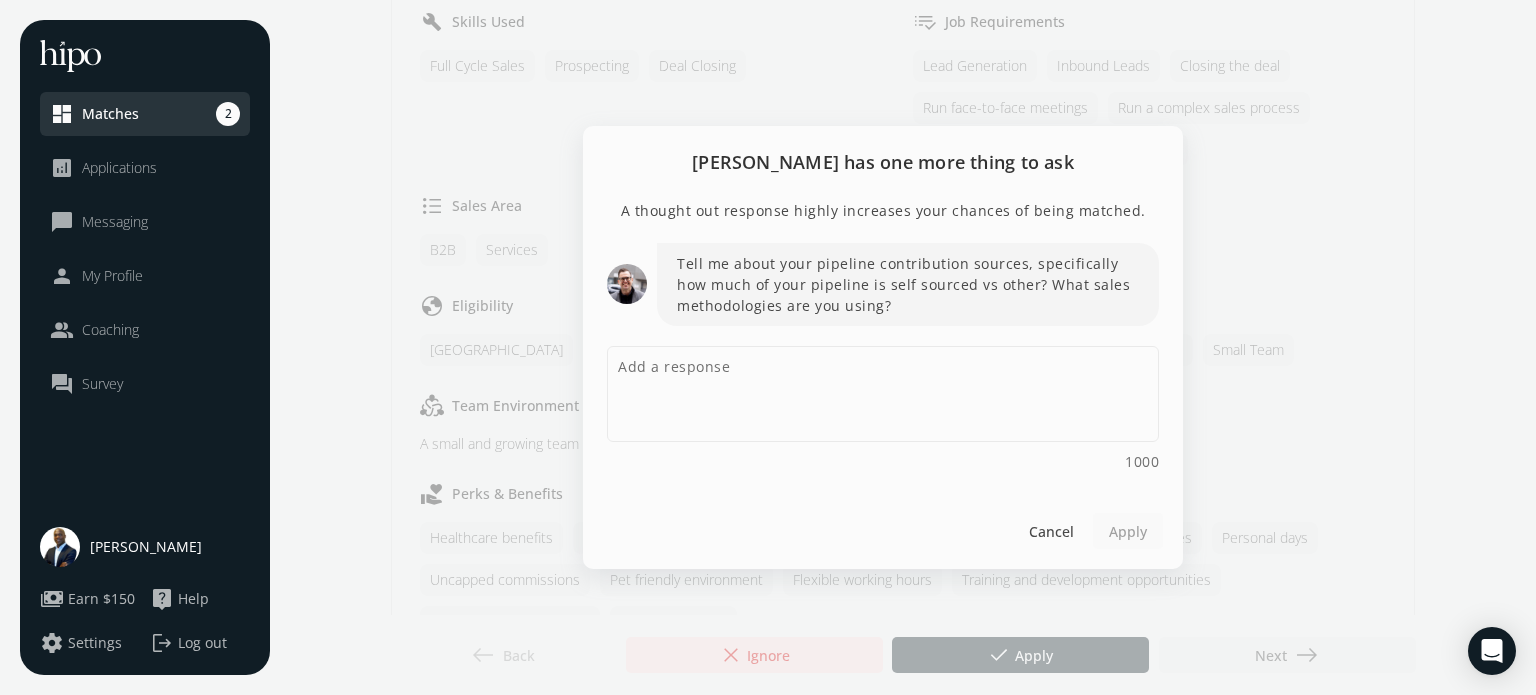 scroll, scrollTop: 0, scrollLeft: 0, axis: both 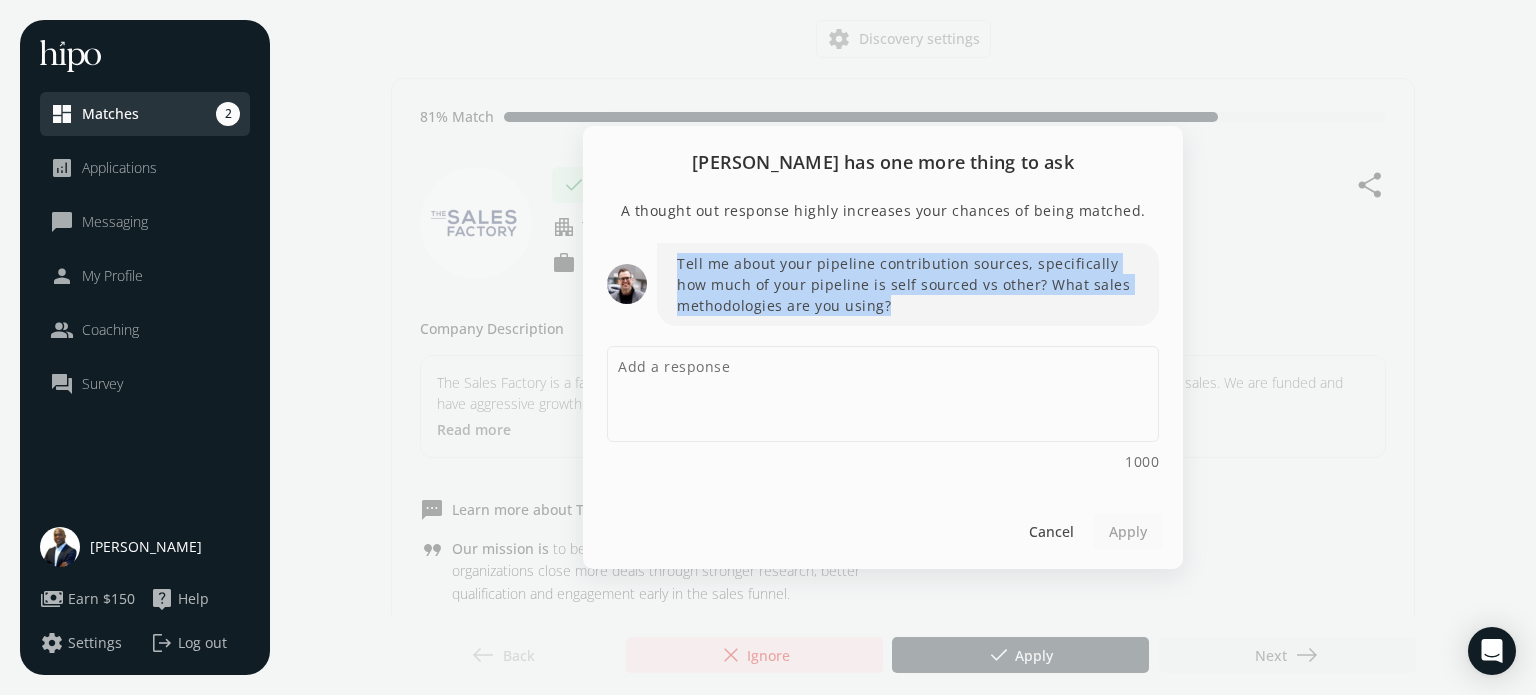 drag, startPoint x: 885, startPoint y: 301, endPoint x: 671, endPoint y: 263, distance: 217.34764 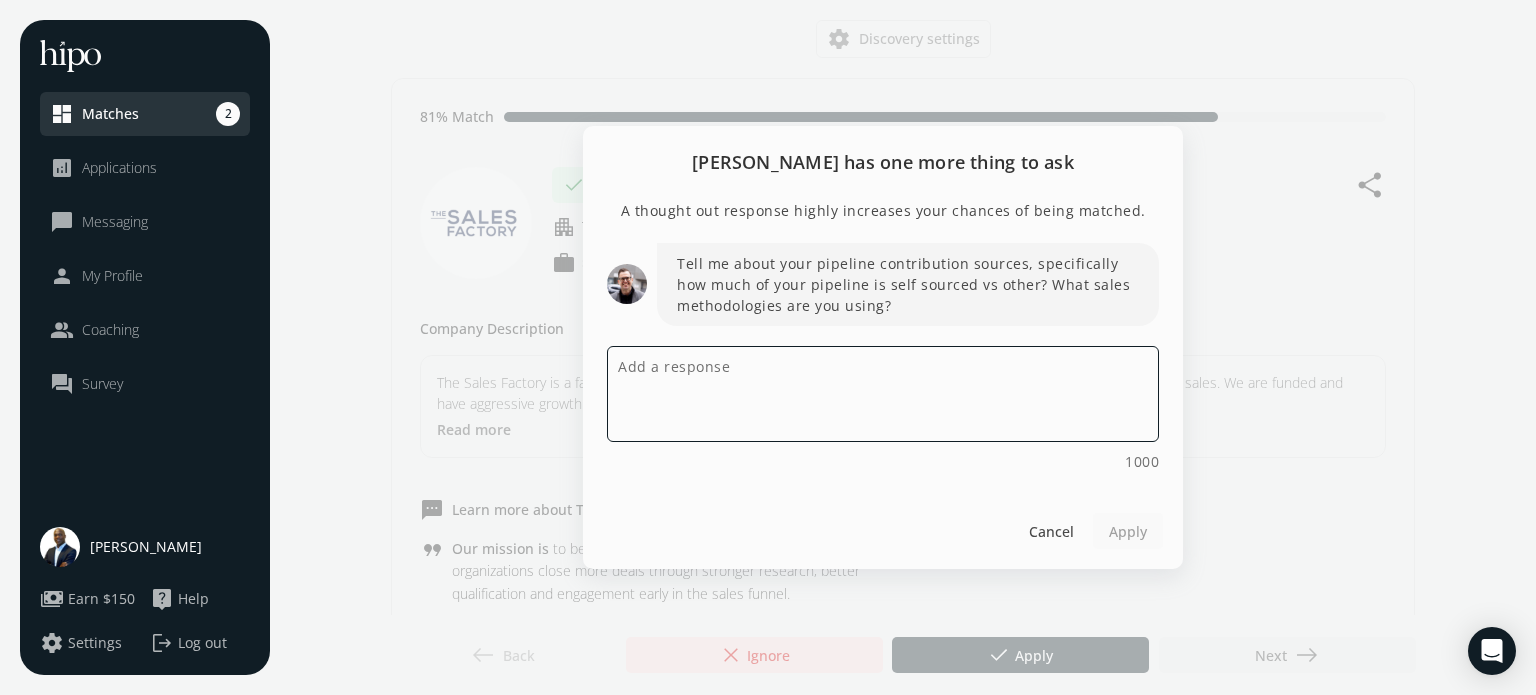 click at bounding box center [883, 394] 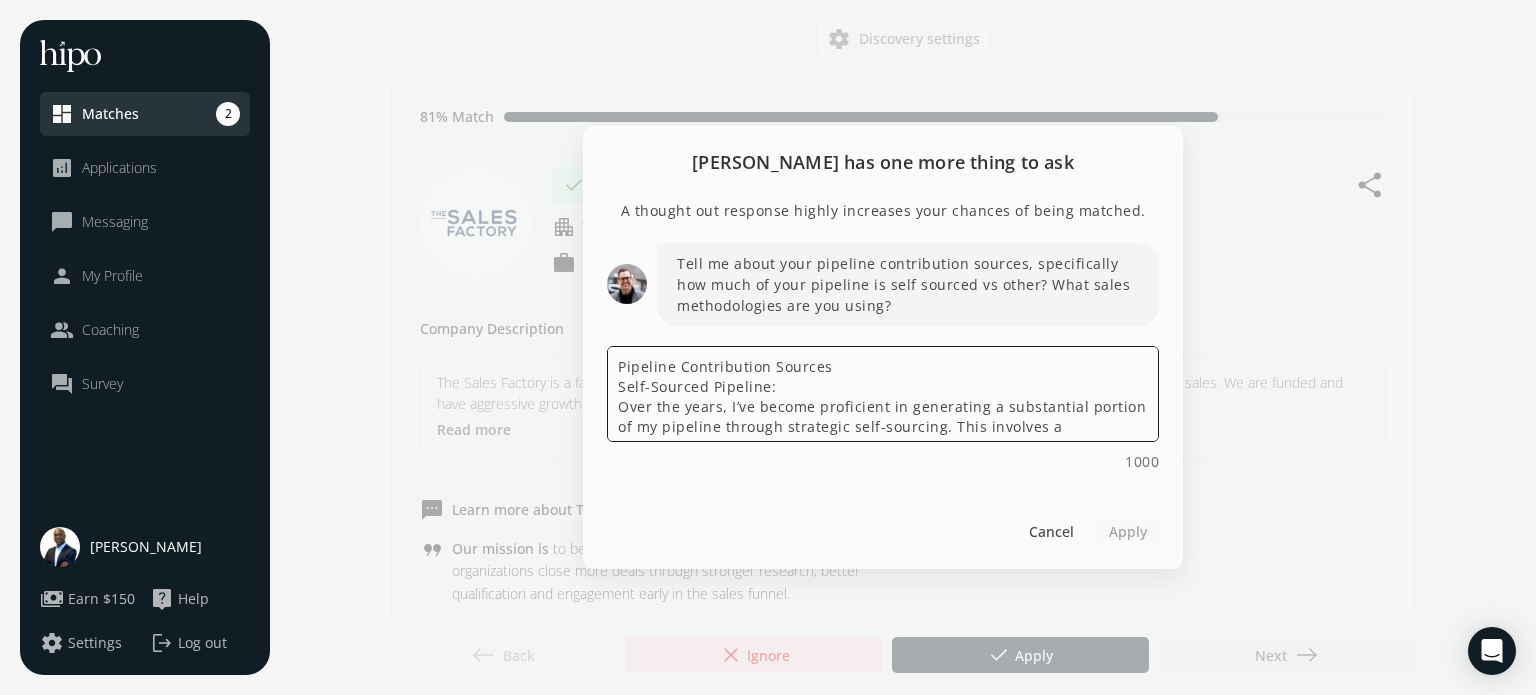 scroll, scrollTop: 84, scrollLeft: 0, axis: vertical 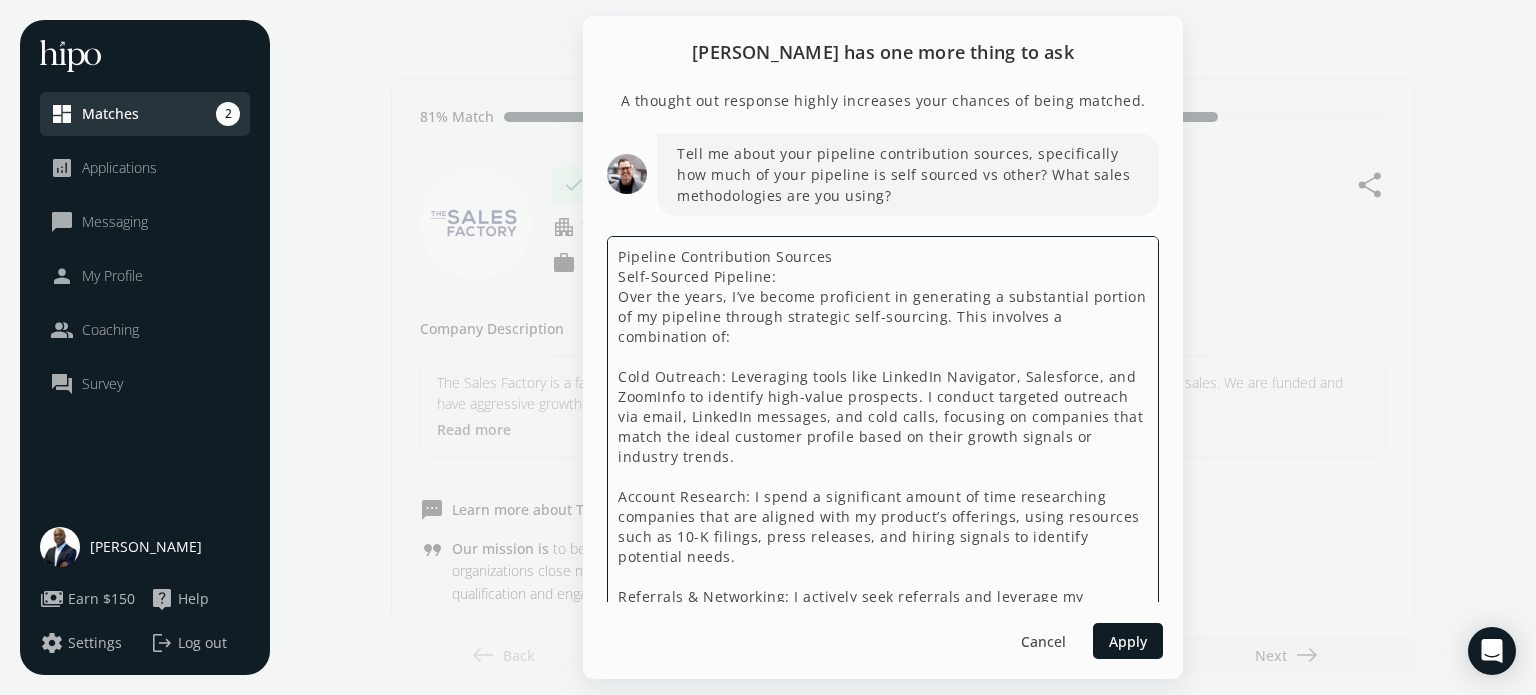 drag, startPoint x: 853, startPoint y: 533, endPoint x: 601, endPoint y: 173, distance: 439.436 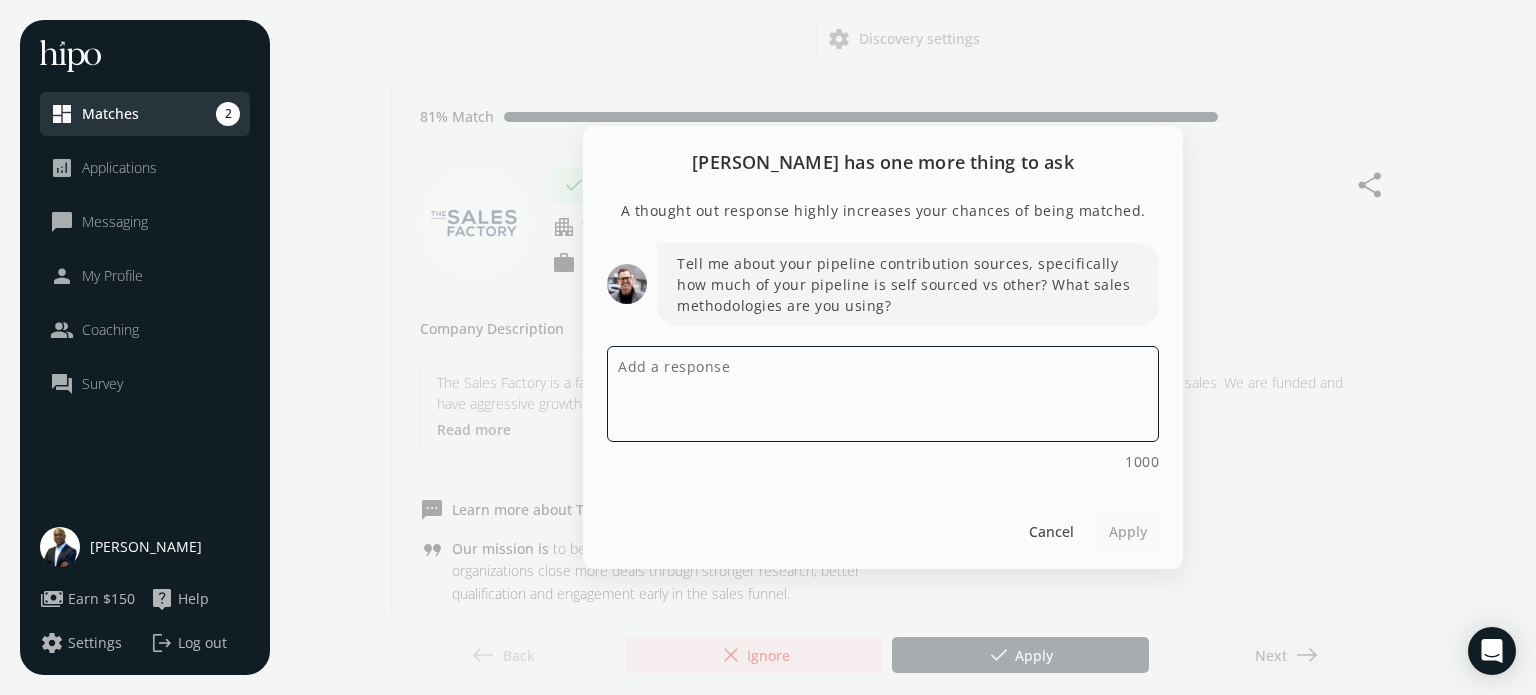 click at bounding box center [883, 394] 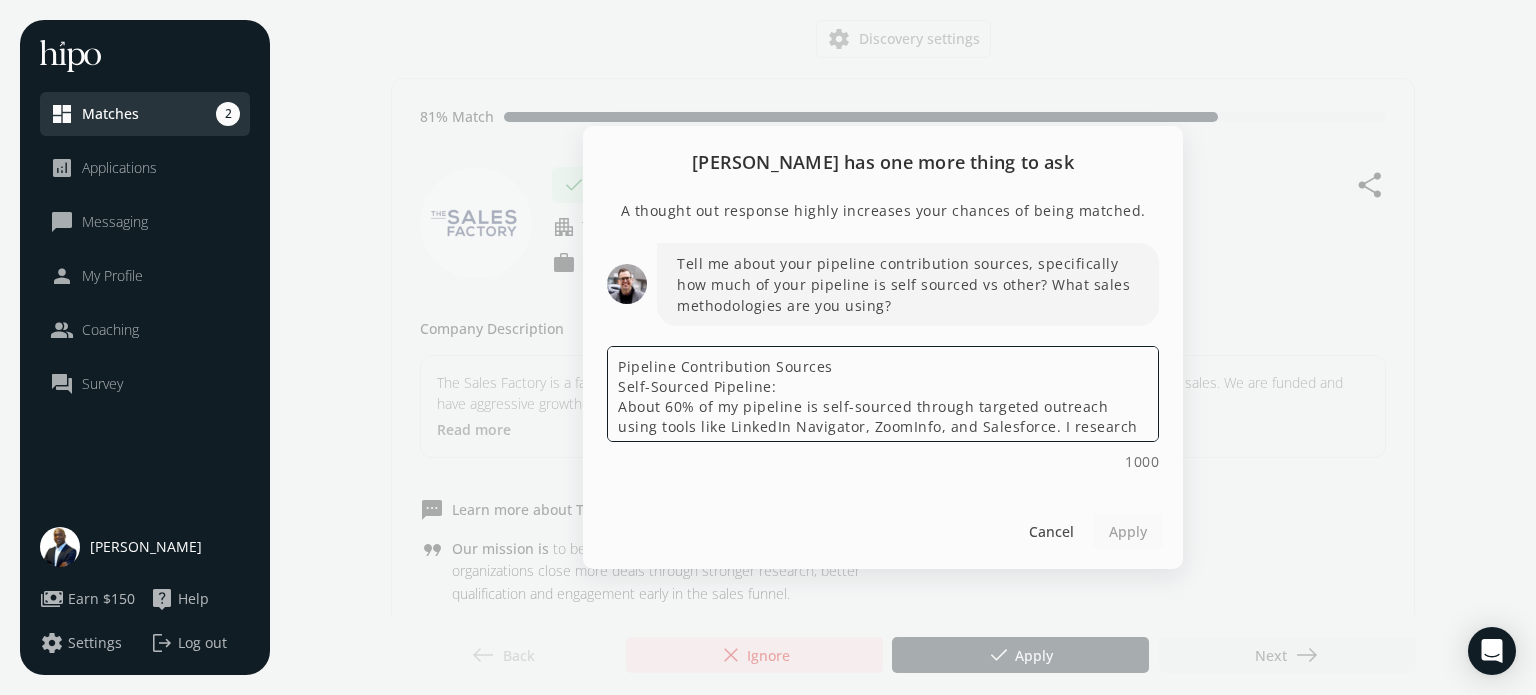 scroll, scrollTop: 124, scrollLeft: 0, axis: vertical 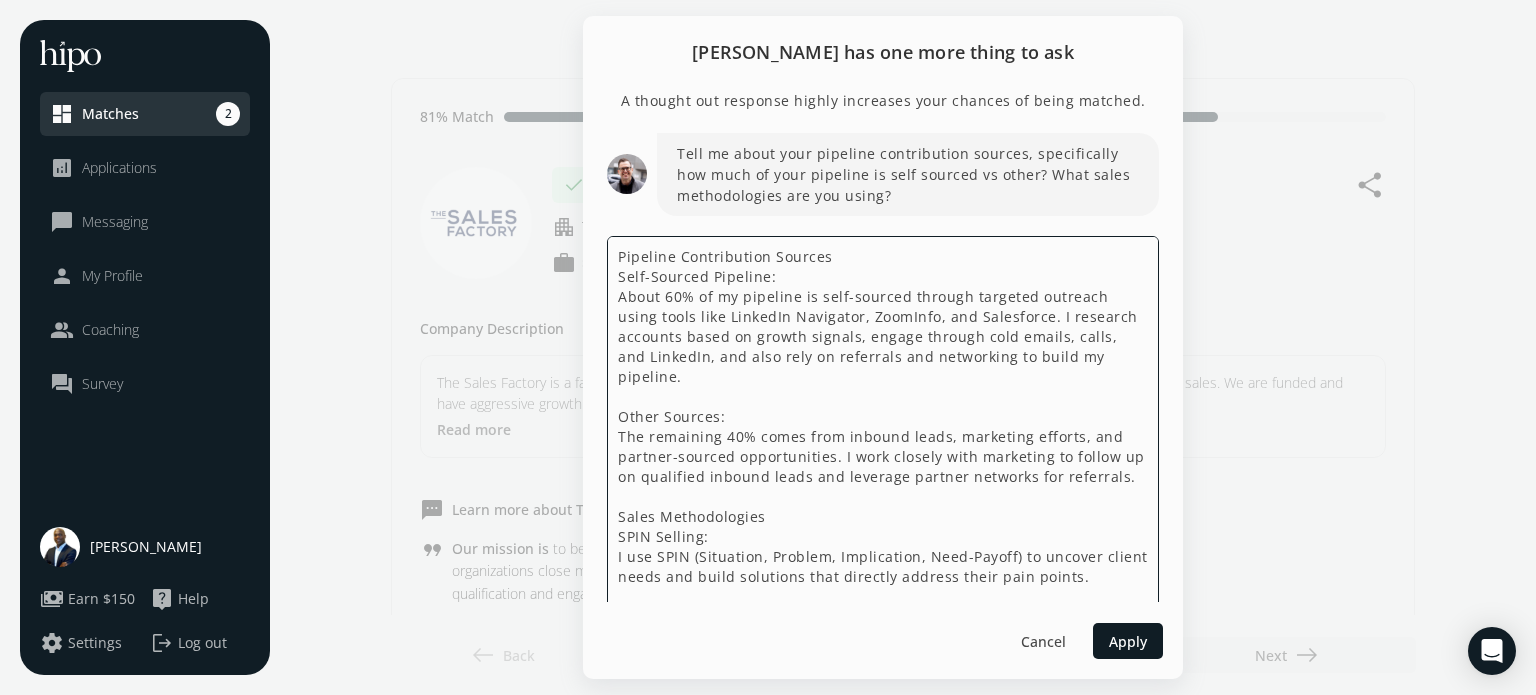 click on "Pipeline Contribution Sources
Self-Sourced Pipeline:
About 60% of my pipeline is self-sourced through targeted outreach using tools like LinkedIn Navigator, ZoomInfo, and Salesforce. I research accounts based on growth signals, engage through cold emails, calls, and LinkedIn, and also rely on referrals and networking to build my pipeline.
Other Sources:
The remaining 40% comes from inbound leads, marketing efforts, and partner-sourced opportunities. I work closely with marketing to follow up on qualified inbound leads and leverage partner networks for referrals.
Sales Methodologies
SPIN Selling:
I use SPIN (Situation, Problem, Implication, Need-Payoff) to uncover client needs and build solutions that directly address their pain points.
MEDDIC:
I apply MEDDIC to qualify opportunities and ensure alignment with the economic buyer, decision criteria, and pain points.
Solution Selling:
I use Solution Selling to customize our offerings and focus on solving client-specific challenges, mak" at bounding box center [883, 486] 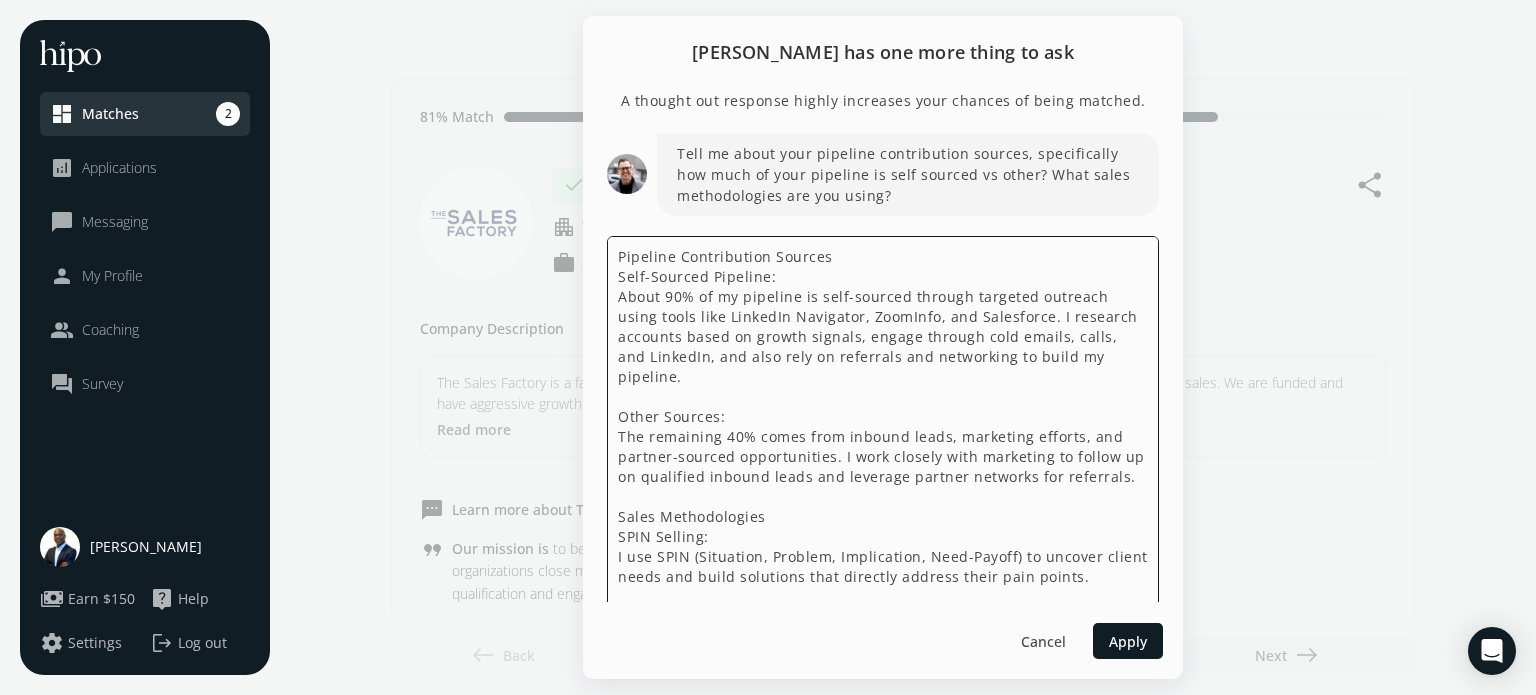 click on "Pipeline Contribution Sources
Self-Sourced Pipeline:
About 90% of my pipeline is self-sourced through targeted outreach using tools like LinkedIn Navigator, ZoomInfo, and Salesforce. I research accounts based on growth signals, engage through cold emails, calls, and LinkedIn, and also rely on referrals and networking to build my pipeline.
Other Sources:
The remaining 40% comes from inbound leads, marketing efforts, and partner-sourced opportunities. I work closely with marketing to follow up on qualified inbound leads and leverage partner networks for referrals.
Sales Methodologies
SPIN Selling:
I use SPIN (Situation, Problem, Implication, Need-Payoff) to uncover client needs and build solutions that directly address their pain points.
MEDDIC:
I apply MEDDIC to qualify opportunities and ensure alignment with the economic buyer, decision criteria, and pain points.
Solution Selling:
I use Solution Selling to customize our offerings and focus on solving client-specific challenges, mak" at bounding box center (883, 486) 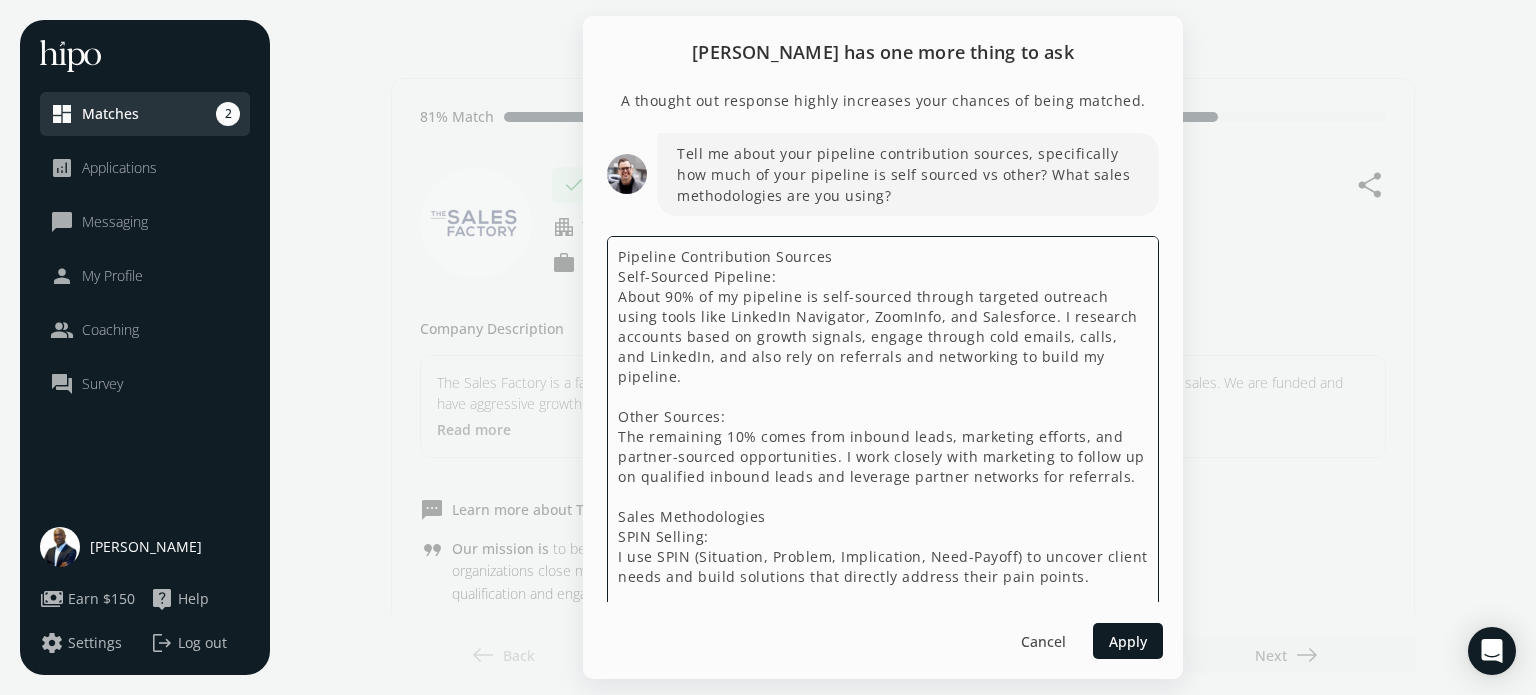 scroll, scrollTop: 1, scrollLeft: 0, axis: vertical 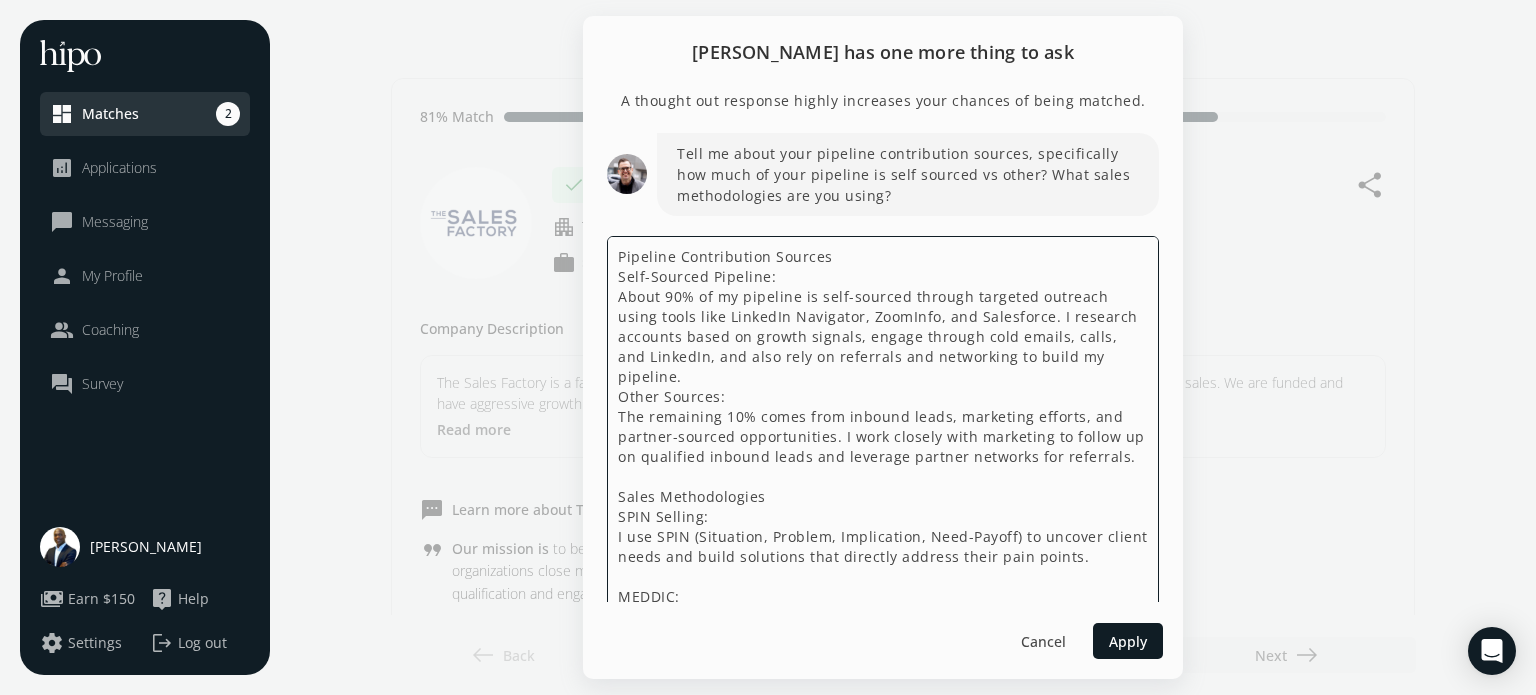 click on "Pipeline Contribution Sources
Self-Sourced Pipeline:
About 90% of my pipeline is self-sourced through targeted outreach using tools like LinkedIn Navigator, ZoomInfo, and Salesforce. I research accounts based on growth signals, engage through cold emails, calls, and LinkedIn, and also rely on referrals and networking to build my pipeline.
Other Sources:
The remaining 10% comes from inbound leads, marketing efforts, and partner-sourced opportunities. I work closely with marketing to follow up on qualified inbound leads and leverage partner networks for referrals.
Sales Methodologies
SPIN Selling:
I use SPIN (Situation, Problem, Implication, Need-Payoff) to uncover client needs and build solutions that directly address their pain points.
MEDDIC:
I apply MEDDIC to qualify opportunities and ensure alignment with the economic buyer, decision criteria, and pain points.
Solution Selling:
I use Solution Selling to customize our offerings and focus on solving client-specific challenges, mak" at bounding box center [883, 476] 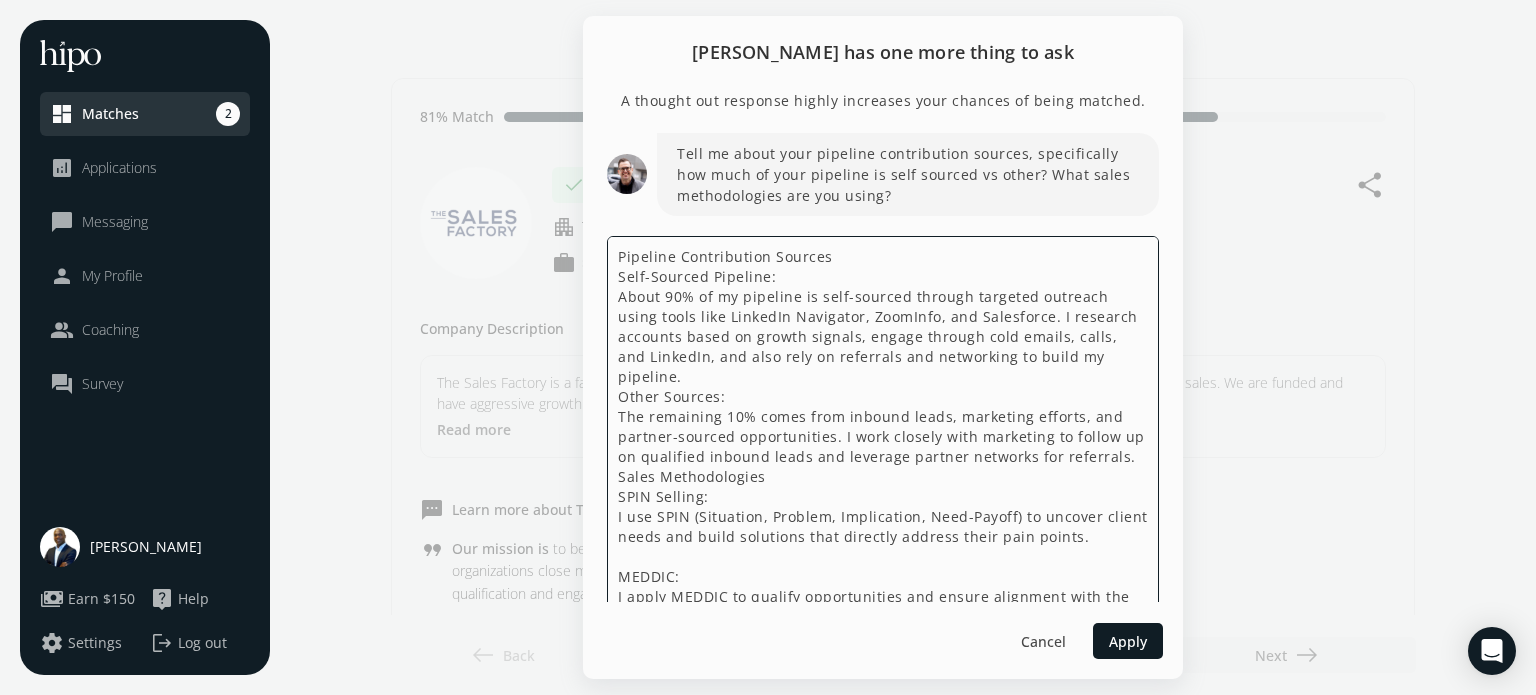 click on "Pipeline Contribution Sources
Self-Sourced Pipeline:
About 90% of my pipeline is self-sourced through targeted outreach using tools like LinkedIn Navigator, ZoomInfo, and Salesforce. I research accounts based on growth signals, engage through cold emails, calls, and LinkedIn, and also rely on referrals and networking to build my pipeline.
Other Sources:
The remaining 10% comes from inbound leads, marketing efforts, and partner-sourced opportunities. I work closely with marketing to follow up on qualified inbound leads and leverage partner networks for referrals.
Sales Methodologies
SPIN Selling:
I use SPIN (Situation, Problem, Implication, Need-Payoff) to uncover client needs and build solutions that directly address their pain points.
MEDDIC:
I apply MEDDIC to qualify opportunities and ensure alignment with the economic buyer, decision criteria, and pain points.
Solution Selling:
I use Solution Selling to customize our offerings and focus on solving client-specific challenges, mak" at bounding box center (883, 466) 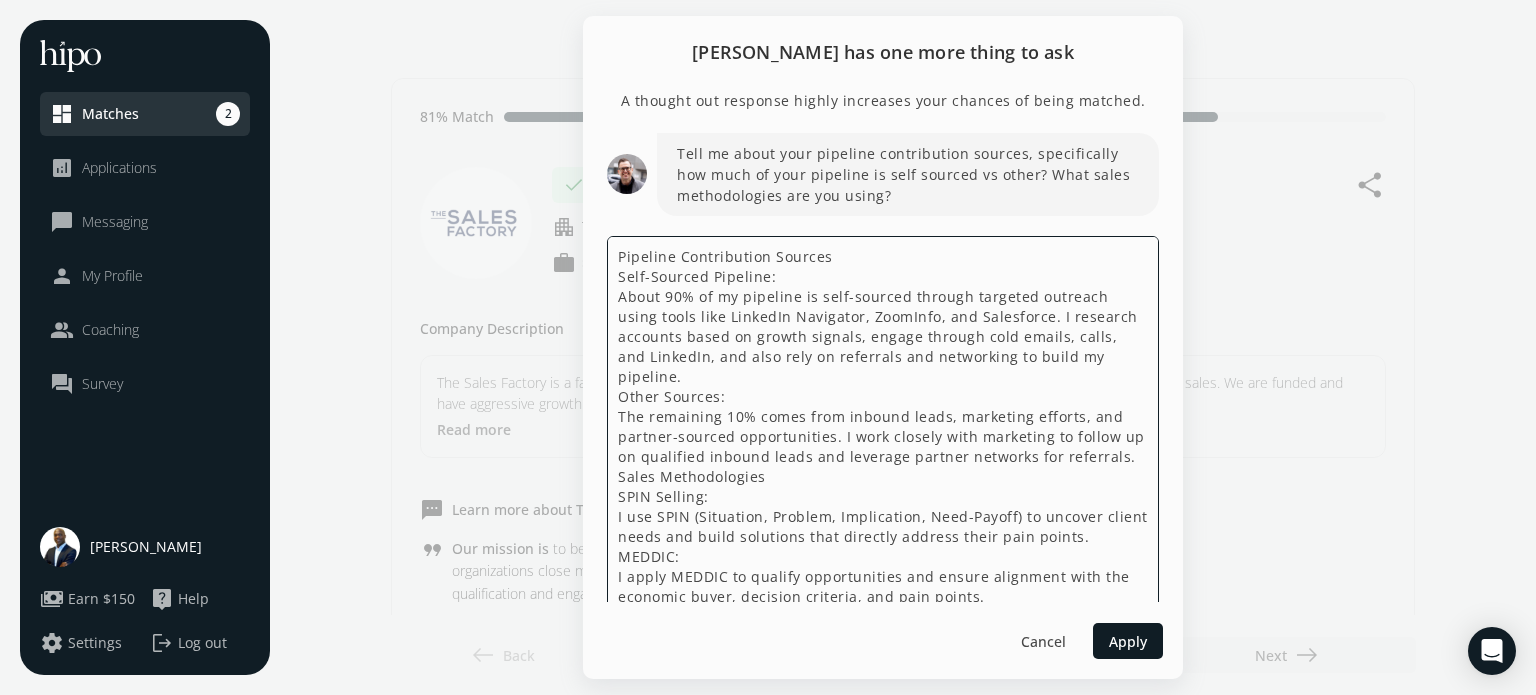 scroll, scrollTop: 1, scrollLeft: 0, axis: vertical 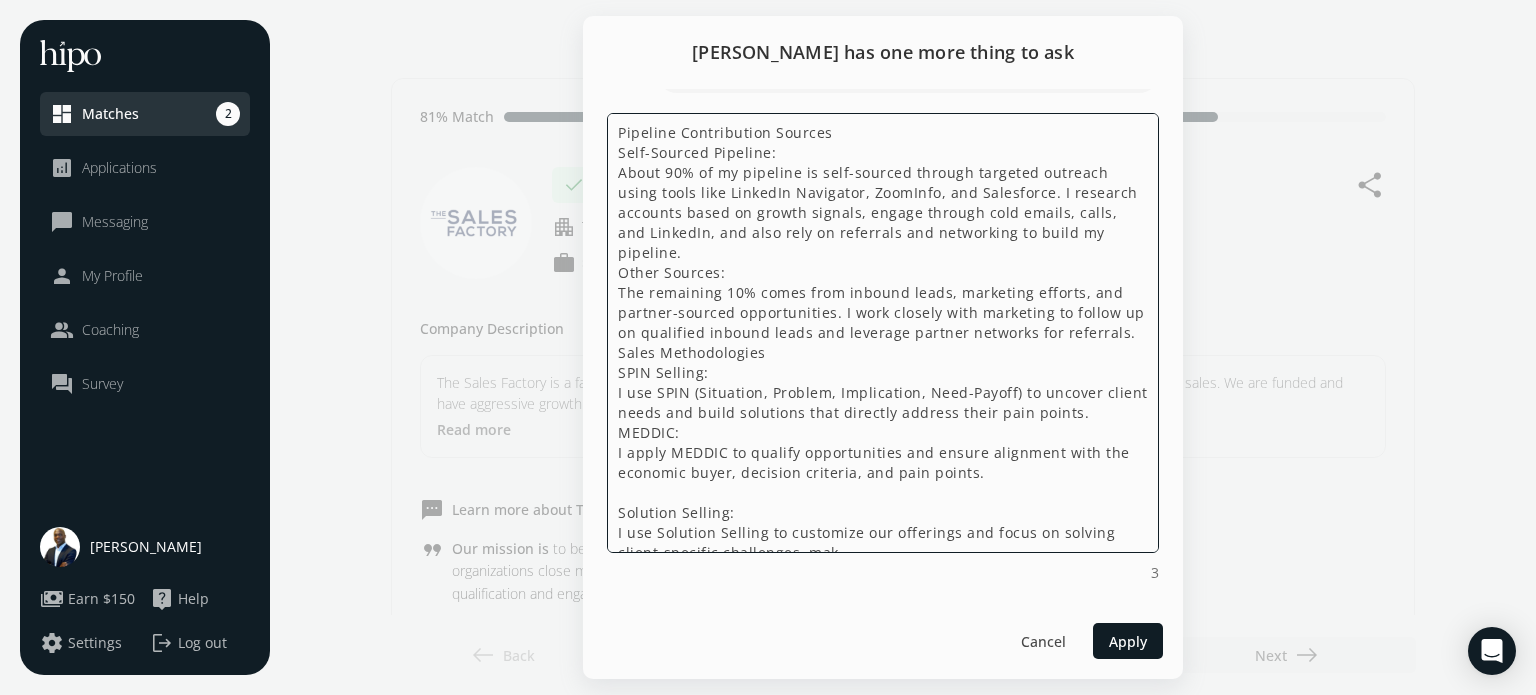 click on "Pipeline Contribution Sources
Self-Sourced Pipeline:
About 90% of my pipeline is self-sourced through targeted outreach using tools like LinkedIn Navigator, ZoomInfo, and Salesforce. I research accounts based on growth signals, engage through cold emails, calls, and LinkedIn, and also rely on referrals and networking to build my pipeline.
Other Sources:
The remaining 10% comes from inbound leads, marketing efforts, and partner-sourced opportunities. I work closely with marketing to follow up on qualified inbound leads and leverage partner networks for referrals.
Sales Methodologies
SPIN Selling:
I use SPIN (Situation, Problem, Implication, Need-Payoff) to uncover client needs and build solutions that directly address their pain points.
MEDDIC:
I apply MEDDIC to qualify opportunities and ensure alignment with the economic buyer, decision criteria, and pain points.
Solution Selling:
I use Solution Selling to customize our offerings and focus on solving client-specific challenges, mak" at bounding box center [883, 333] 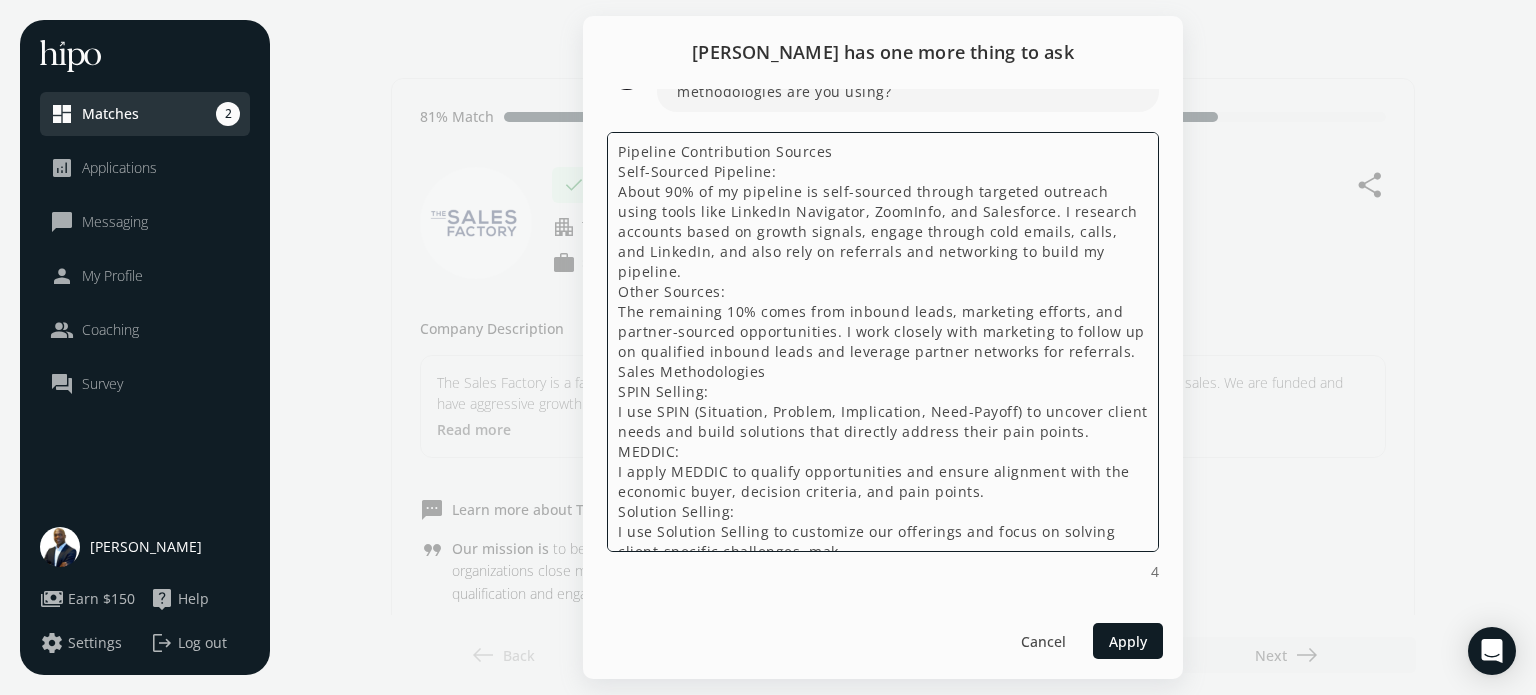 scroll, scrollTop: 0, scrollLeft: 0, axis: both 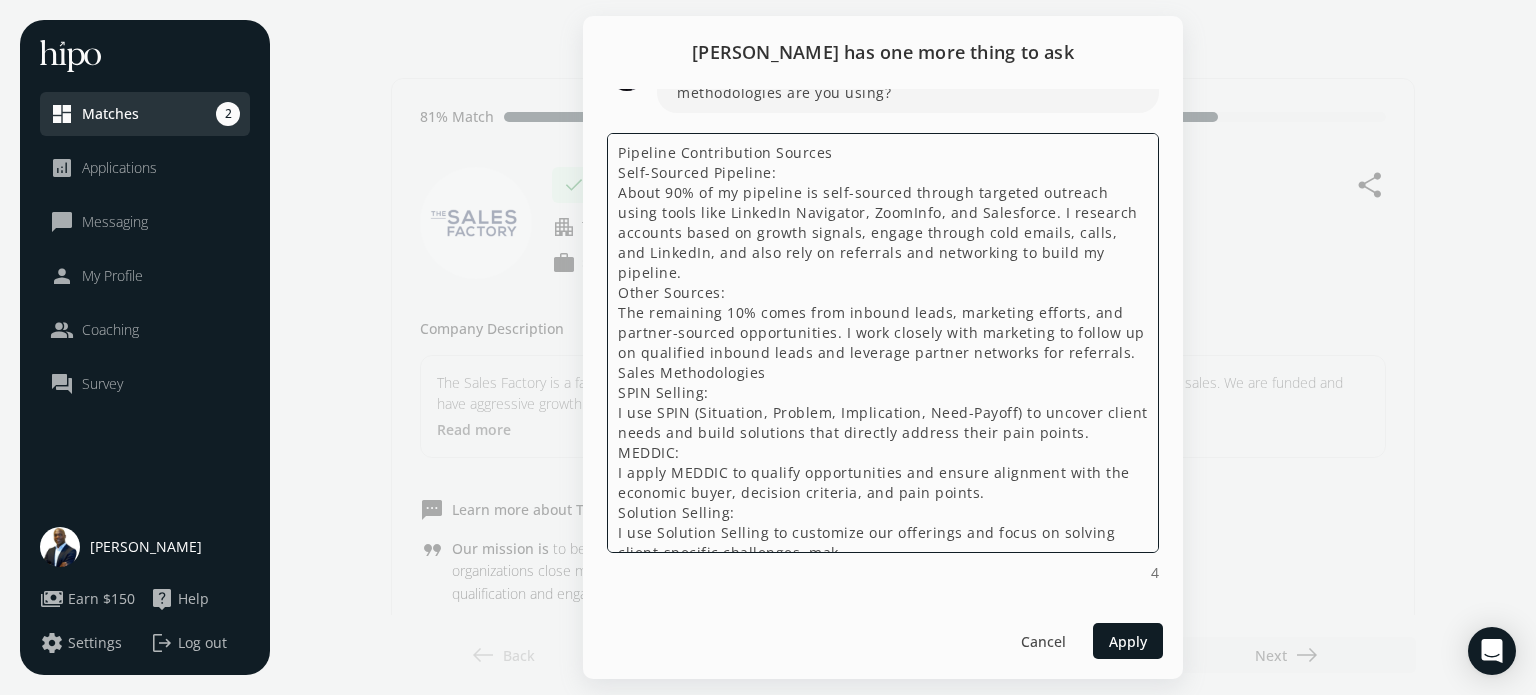 drag, startPoint x: 801, startPoint y: 536, endPoint x: 782, endPoint y: 537, distance: 19.026299 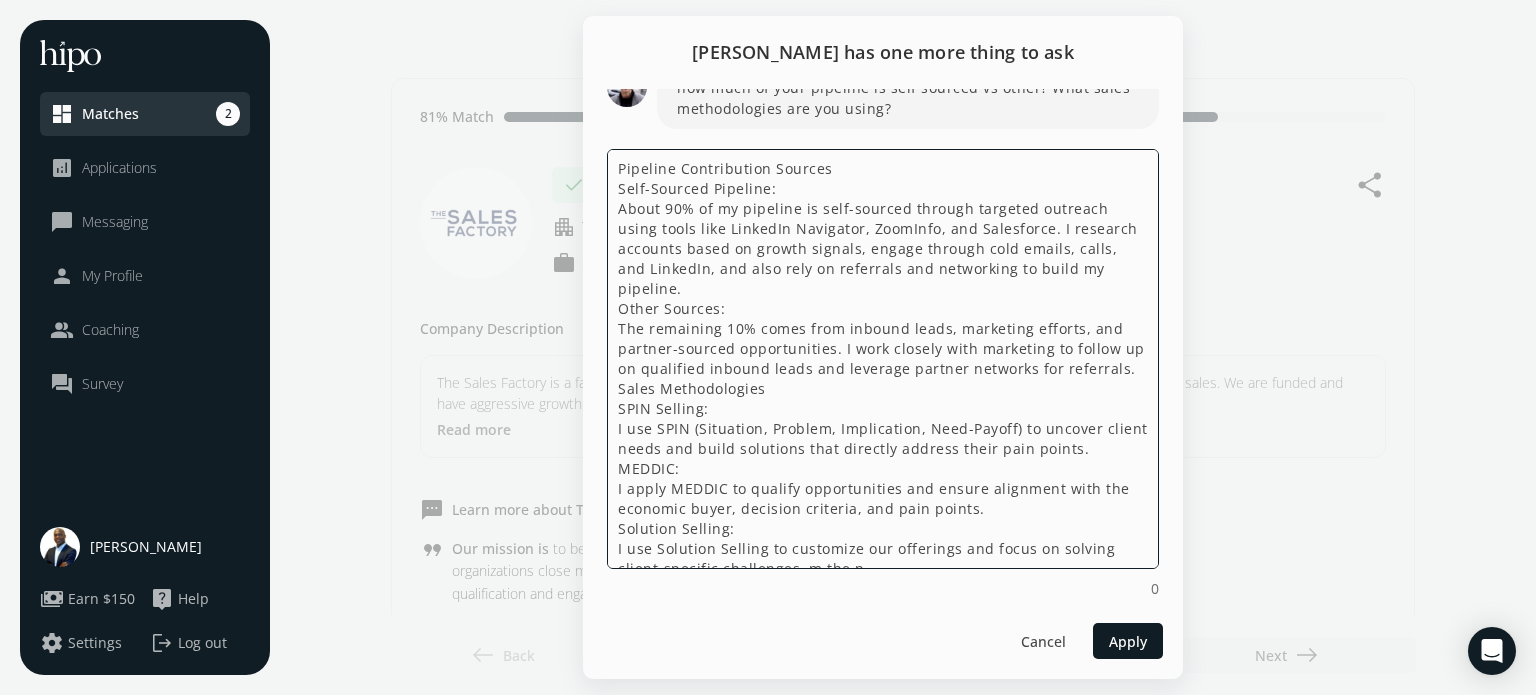 scroll, scrollTop: 99, scrollLeft: 0, axis: vertical 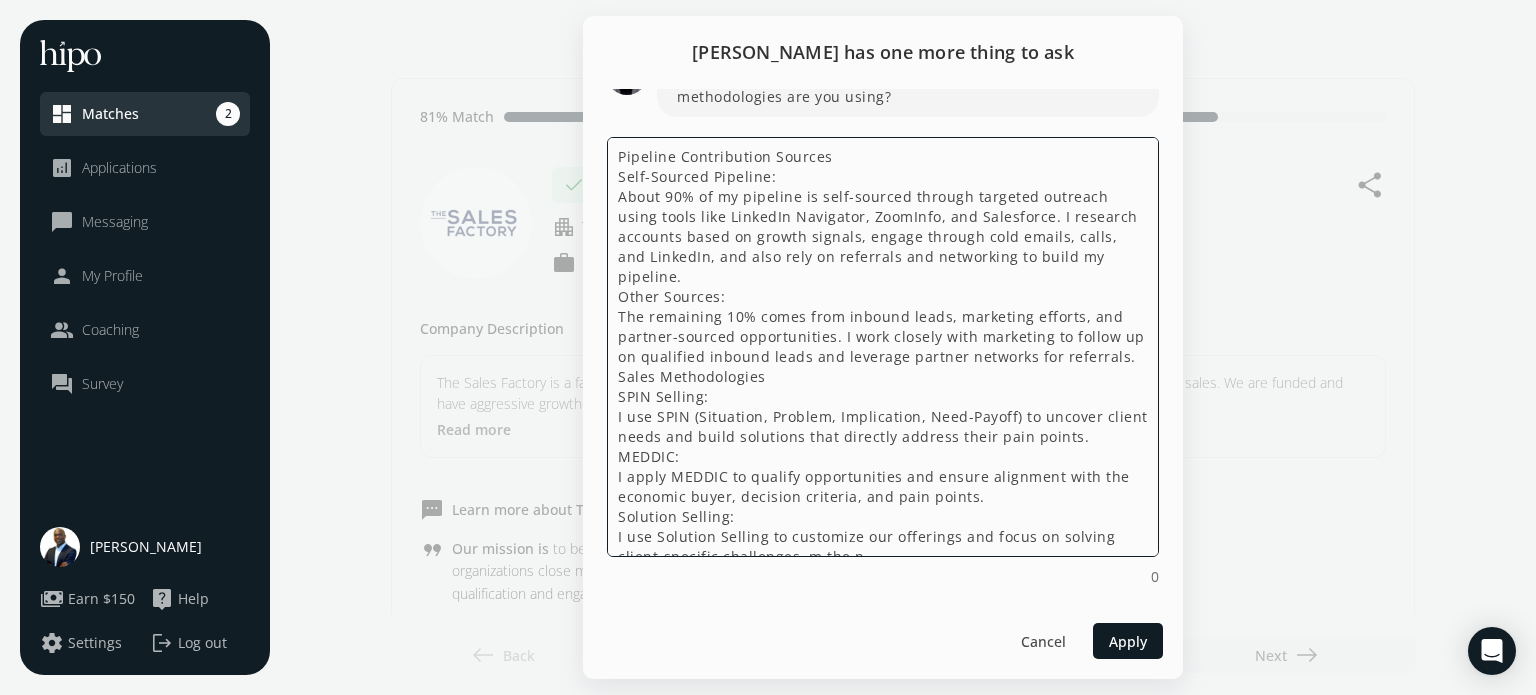 drag, startPoint x: 613, startPoint y: 499, endPoint x: 856, endPoint y: 538, distance: 246.10973 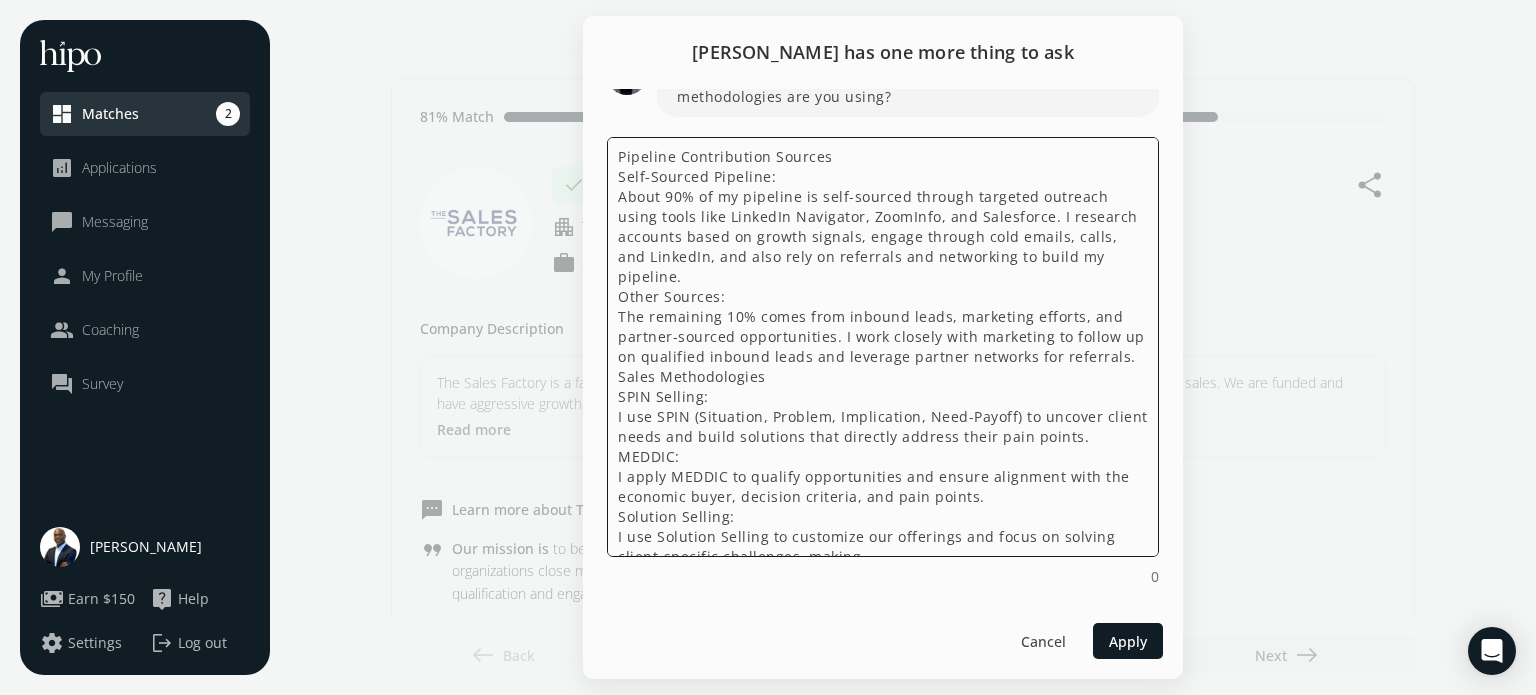 scroll, scrollTop: 42, scrollLeft: 0, axis: vertical 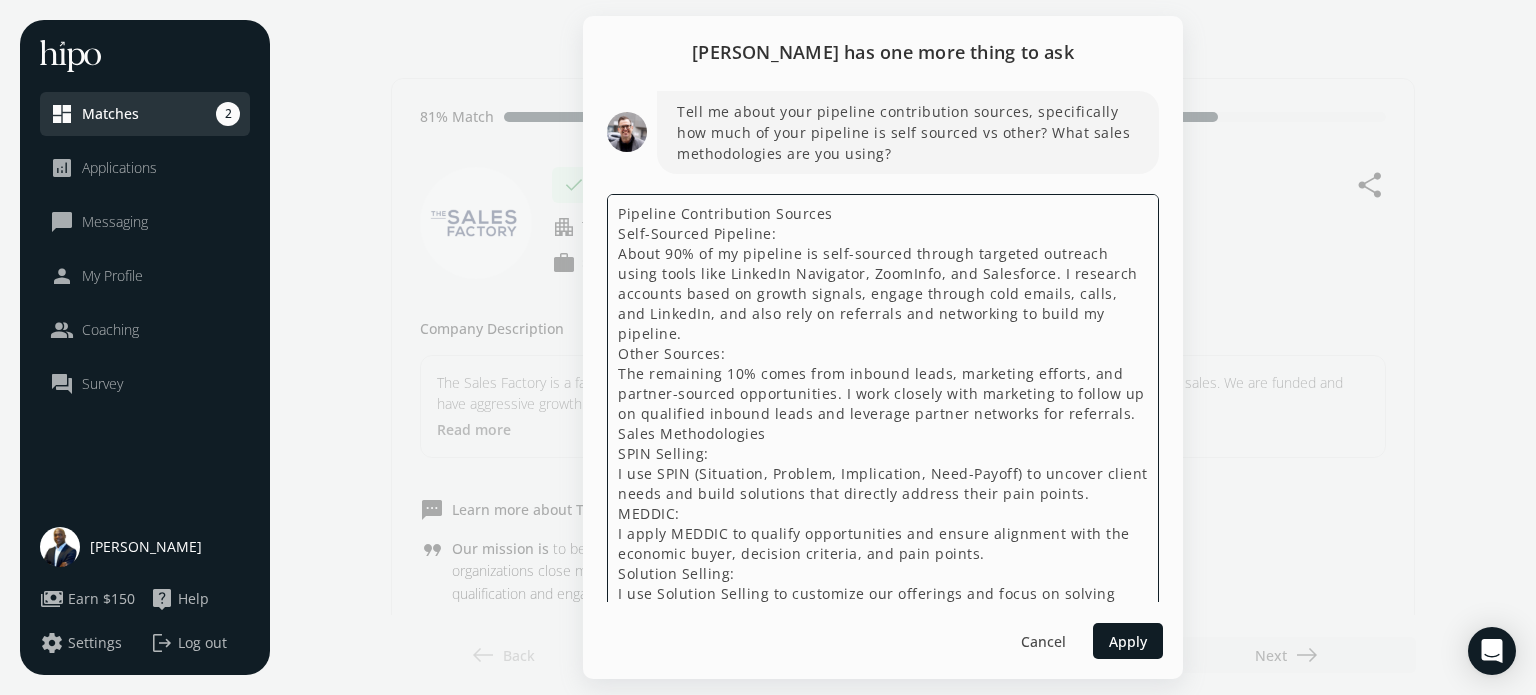 click on "Pipeline Contribution Sources
Self-Sourced Pipeline:
About 90% of my pipeline is self-sourced through targeted outreach using tools like LinkedIn Navigator, ZoomInfo, and Salesforce. I research accounts based on growth signals, engage through cold emails, calls, and LinkedIn, and also rely on referrals and networking to build my pipeline.
Other Sources:
The remaining 10% comes from inbound leads, marketing efforts, and partner-sourced opportunities. I work closely with marketing to follow up on qualified inbound leads and leverage partner networks for referrals.
Sales Methodologies
SPIN Selling:
I use SPIN (Situation, Problem, Implication, Need-Payoff) to uncover client needs and build solutions that directly address their pain points.
MEDDIC:
I apply MEDDIC to qualify opportunities and ensure alignment with the economic buyer, decision criteria, and pain points.
Solution Selling:
I use Solution Selling to customize our offerings and focus on solving client-specific challenges, making" at bounding box center [883, 404] 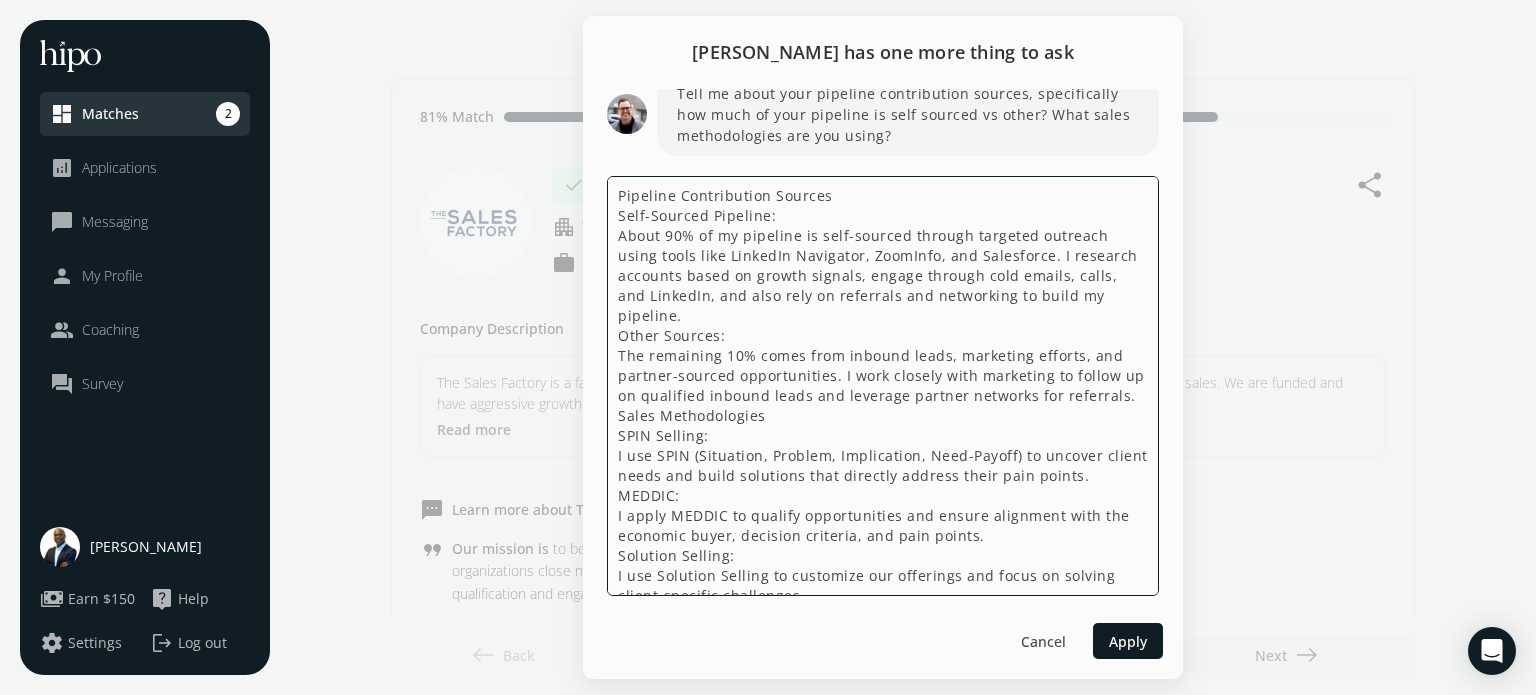scroll, scrollTop: 103, scrollLeft: 0, axis: vertical 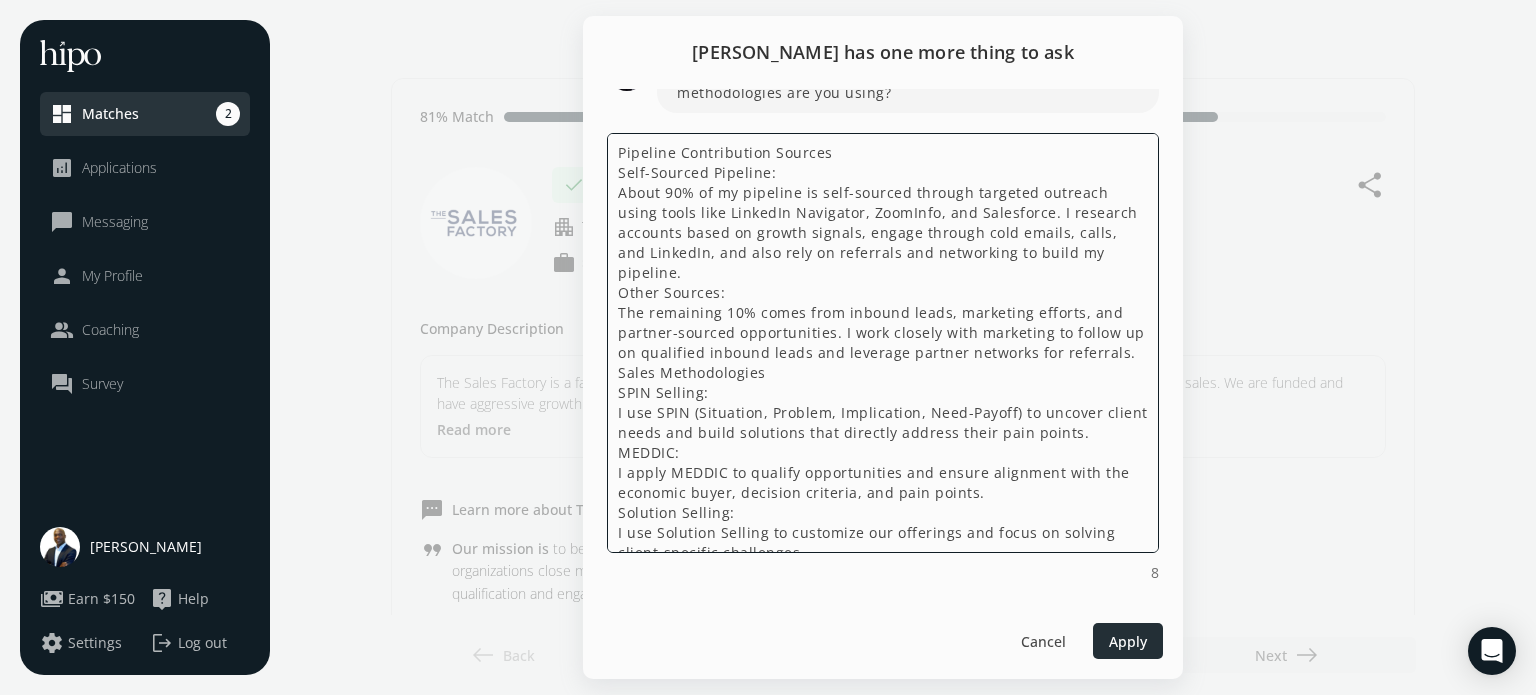 type on "Pipeline Contribution Sources
Self-Sourced Pipeline:
About 90% of my pipeline is self-sourced through targeted outreach using tools like LinkedIn Navigator, ZoomInfo, and Salesforce. I research accounts based on growth signals, engage through cold emails, calls, and LinkedIn, and also rely on referrals and networking to build my pipeline.
Other Sources:
The remaining 10% comes from inbound leads, marketing efforts, and partner-sourced opportunities. I work closely with marketing to follow up on qualified inbound leads and leverage partner networks for referrals.
Sales Methodologies
SPIN Selling:
I use SPIN (Situation, Problem, Implication, Need-Payoff) to uncover client needs and build solutions that directly address their pain points.
MEDDIC:
I apply MEDDIC to qualify opportunities and ensure alignment with the economic buyer, decision criteria, and pain points.
Solution Selling:
I use Solution Selling to customize our offerings and focus on solving client-specific challenges." 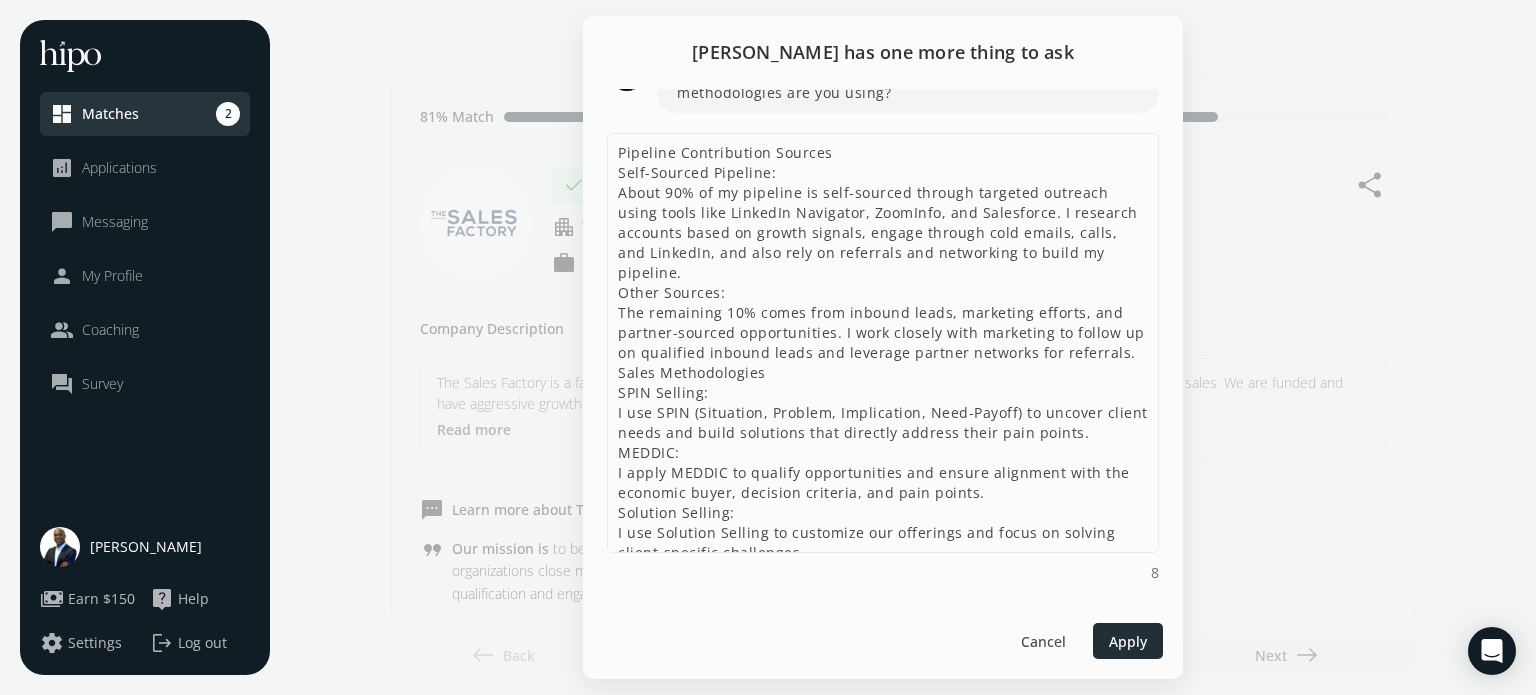 click on "Apply" at bounding box center [1128, 641] 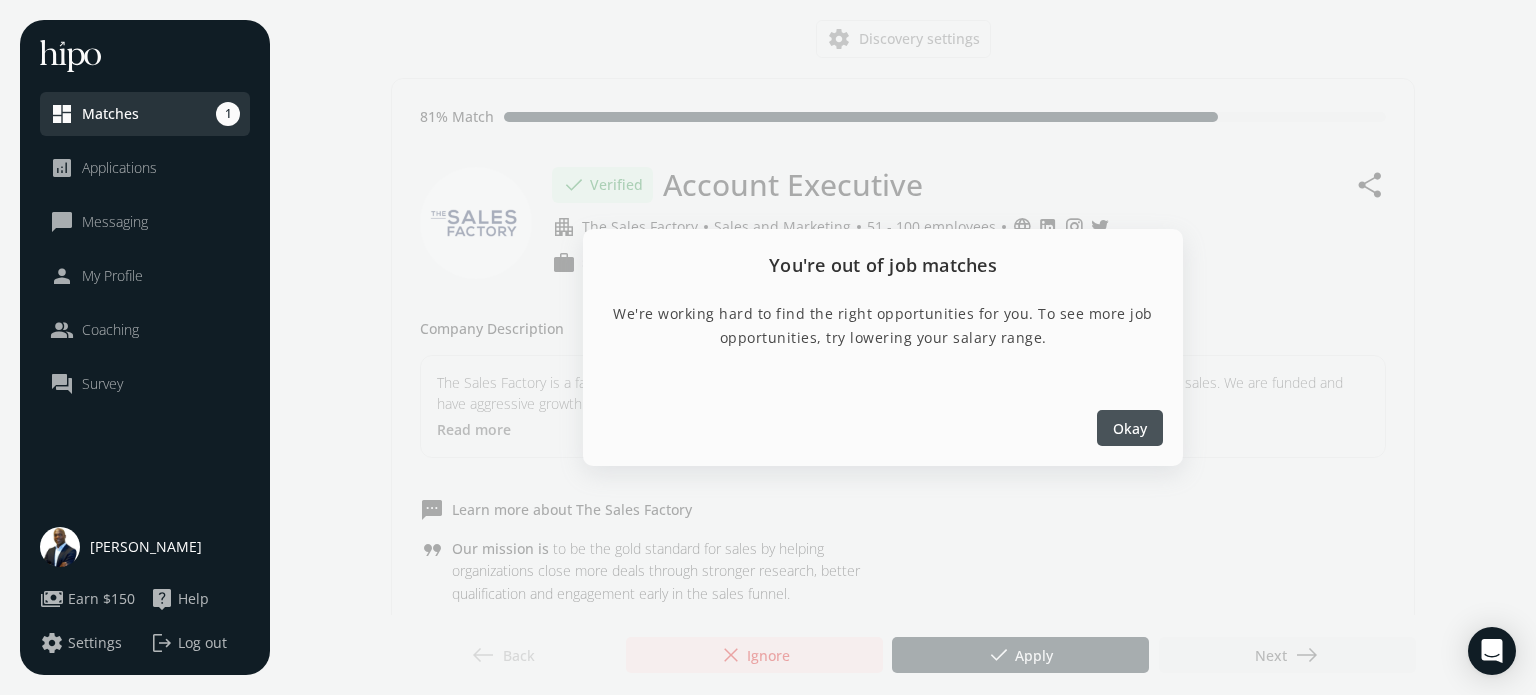 click on "Okay" at bounding box center (1130, 428) 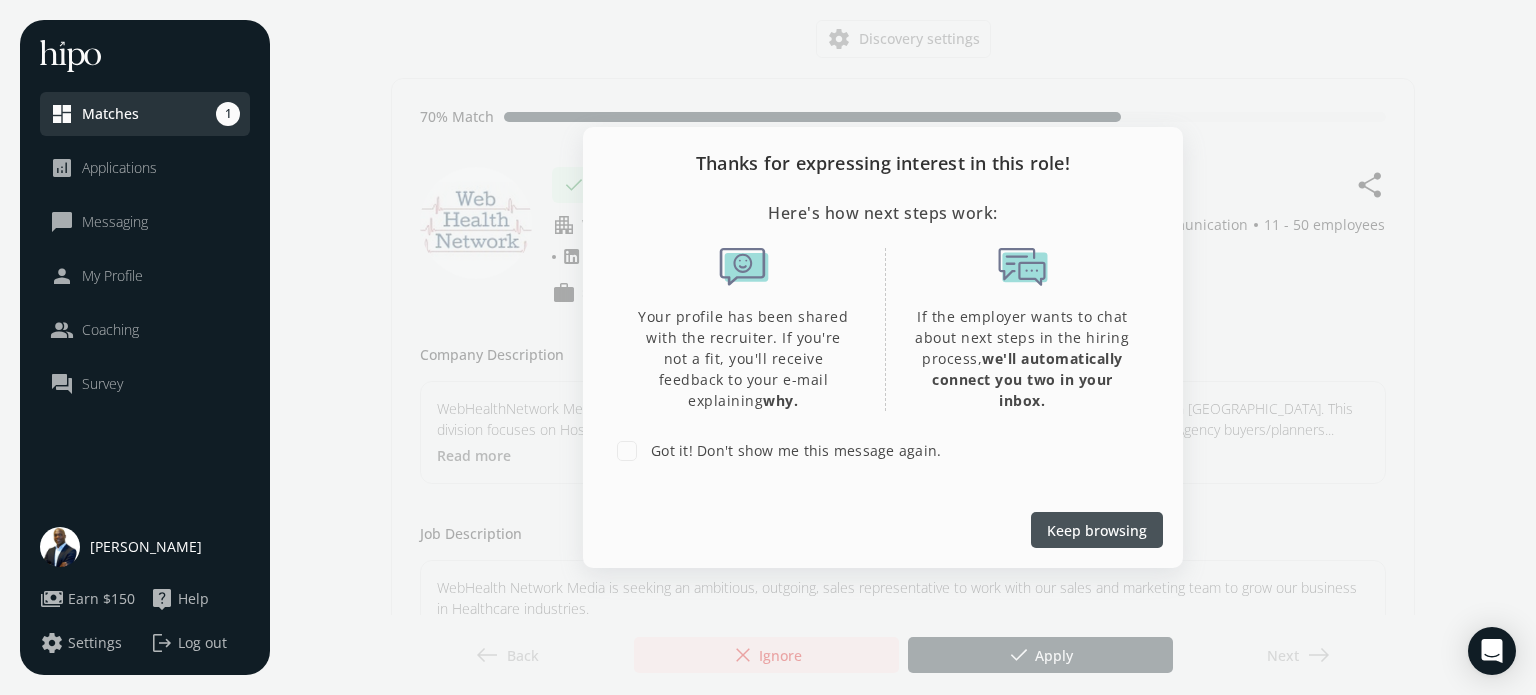 click on "Keep browsing" at bounding box center [1097, 529] 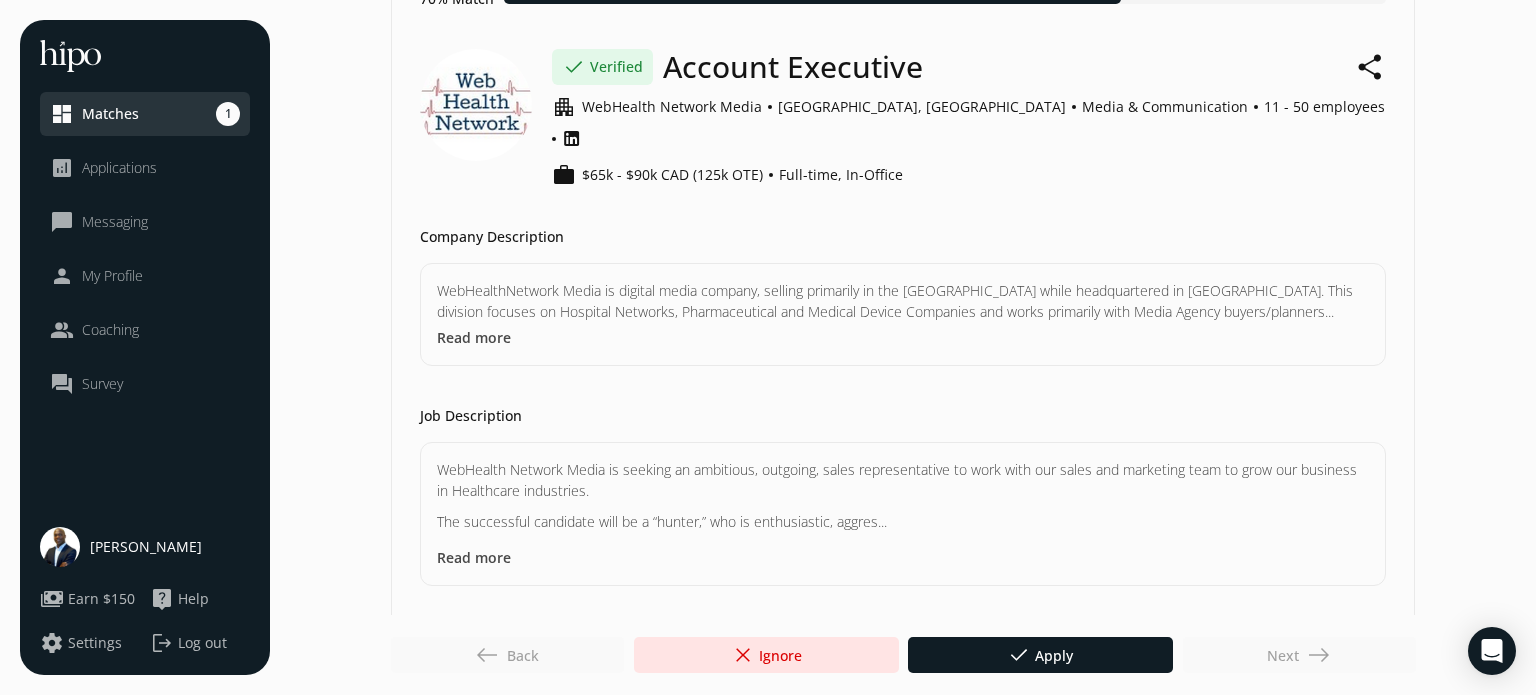 scroll, scrollTop: 458, scrollLeft: 0, axis: vertical 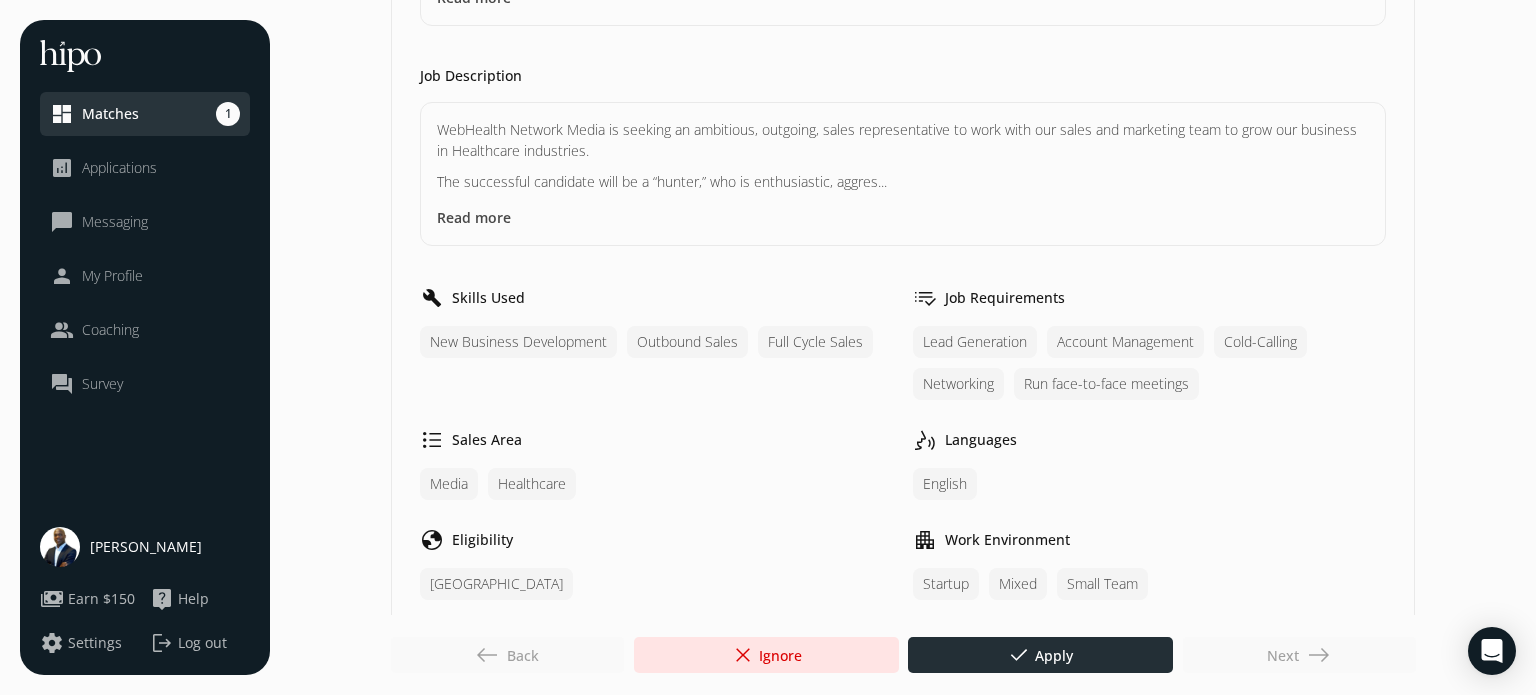 click on "done  Apply" at bounding box center [1040, 655] 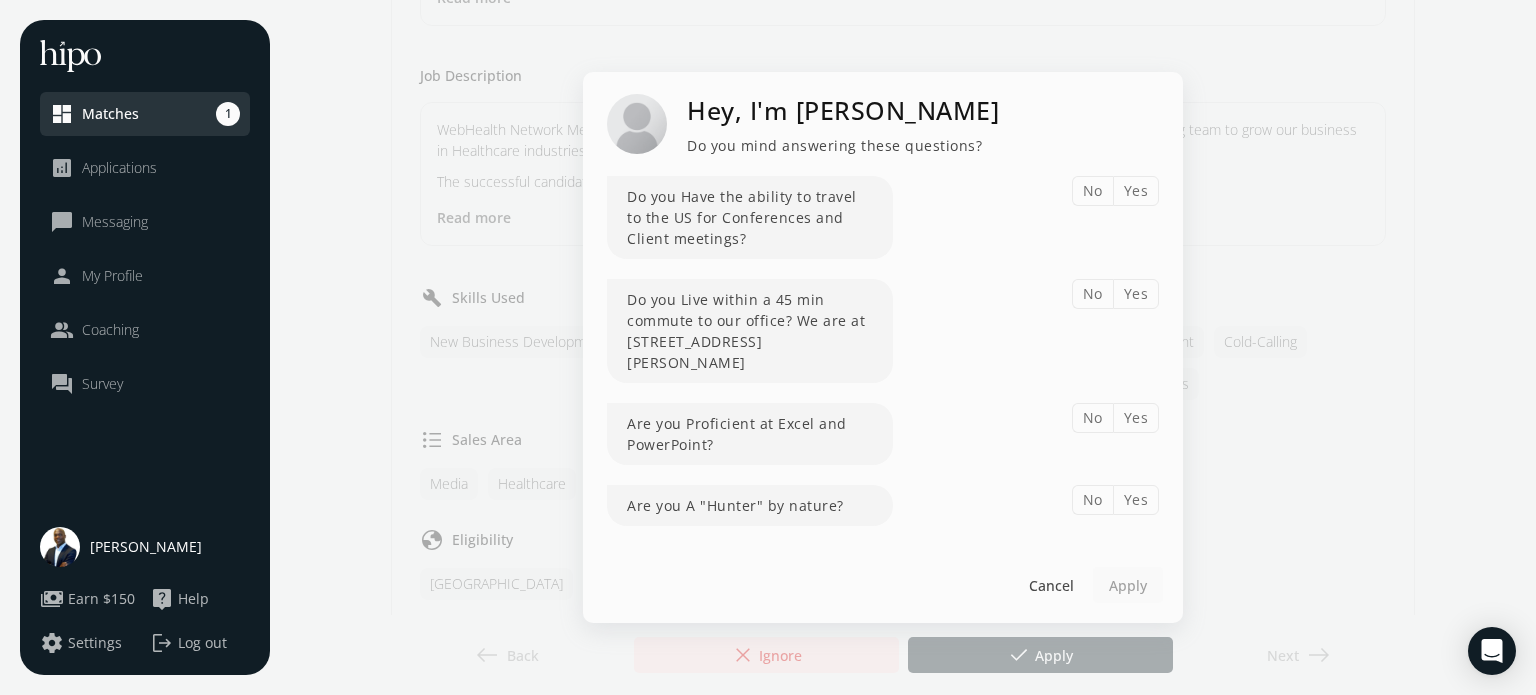 click on "Yes" 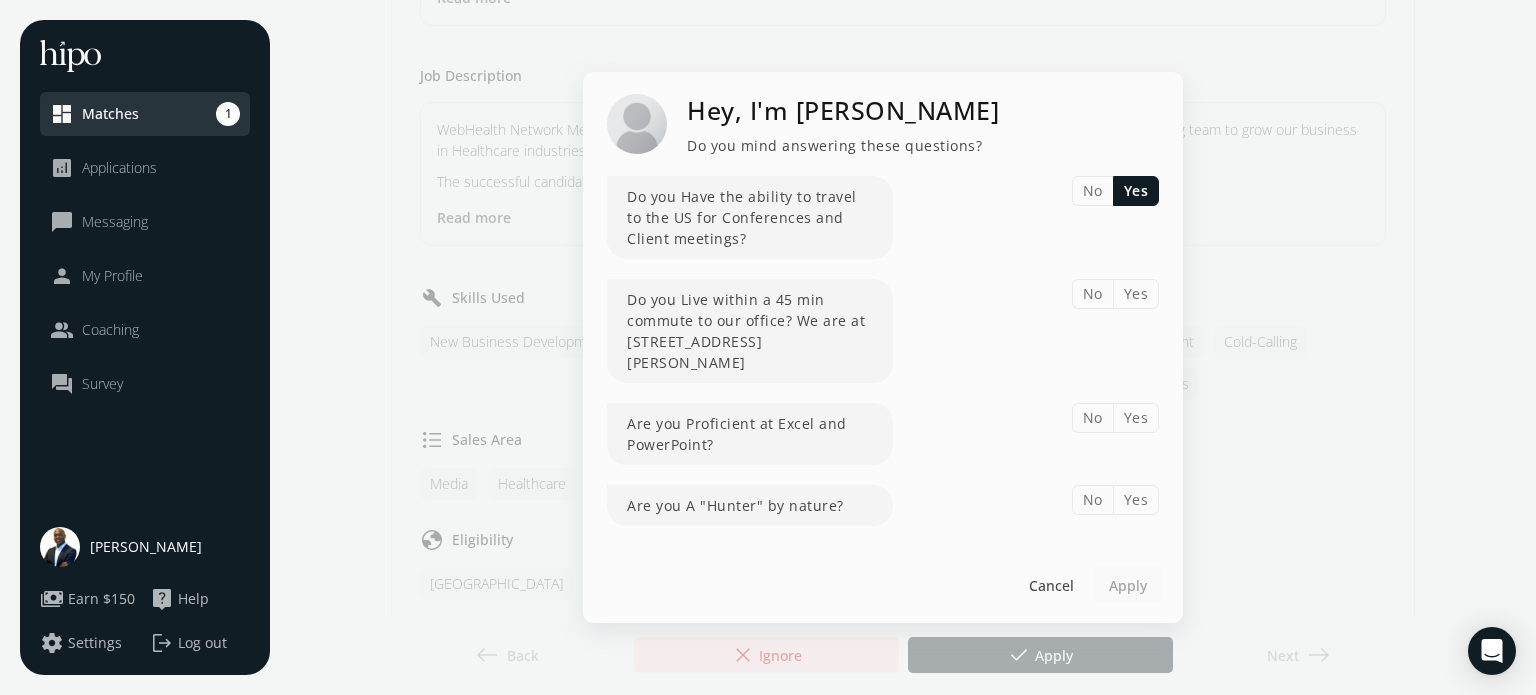 click on "No" 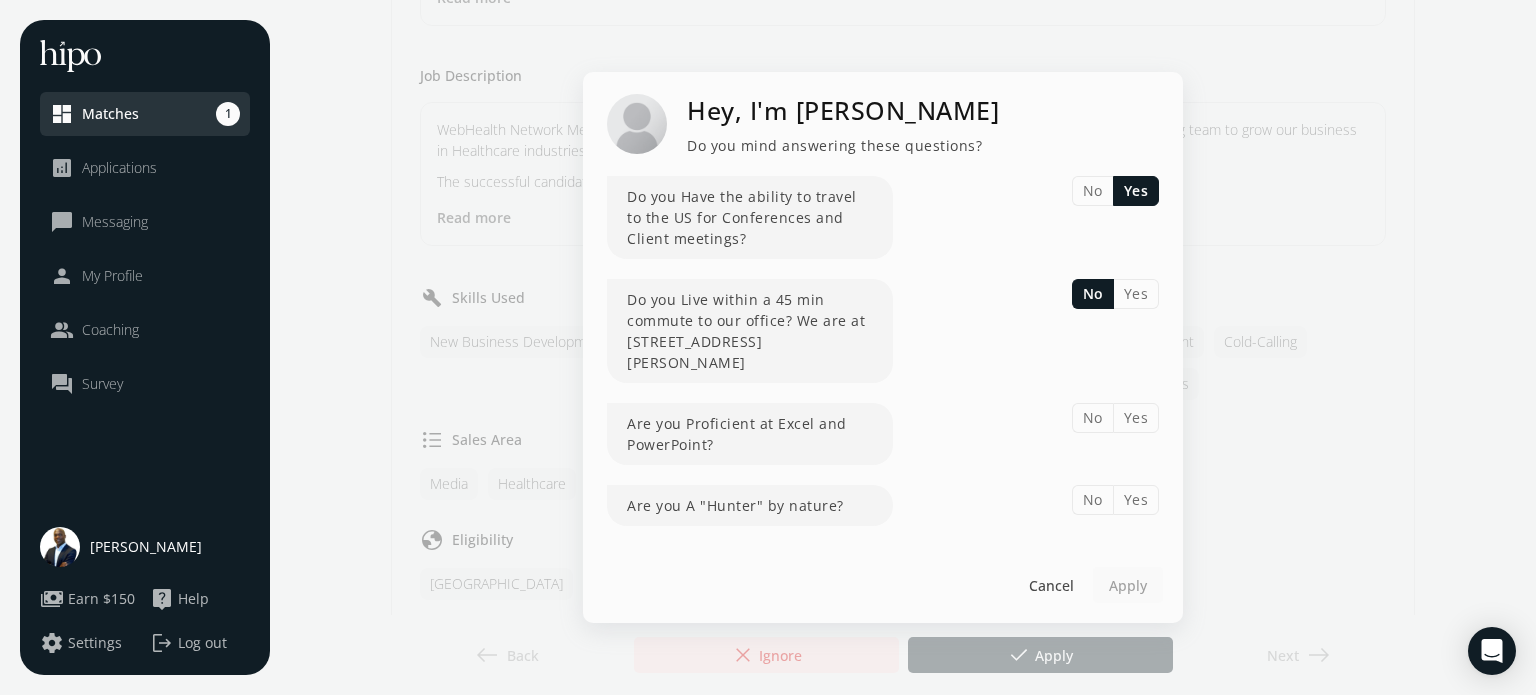 click on "Yes" 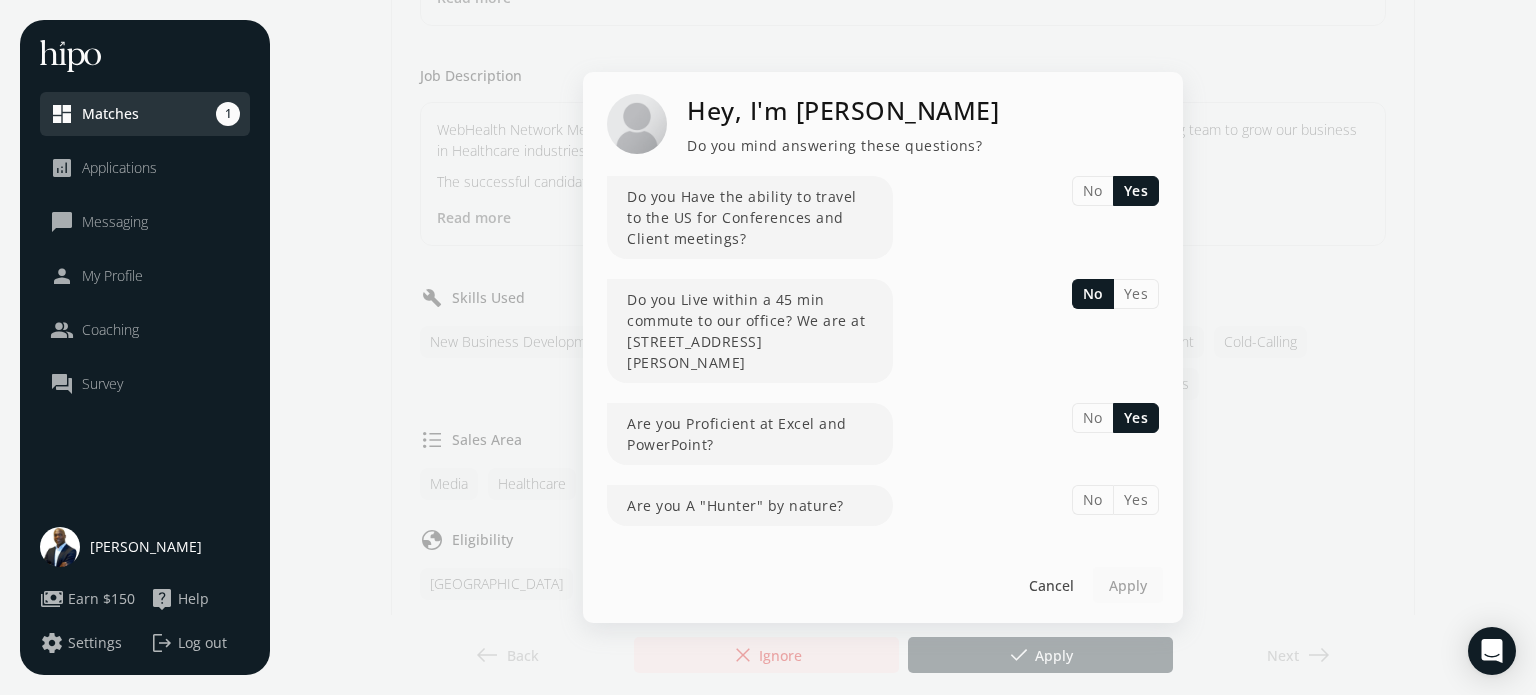 drag, startPoint x: 1127, startPoint y: 499, endPoint x: 1126, endPoint y: 530, distance: 31.016125 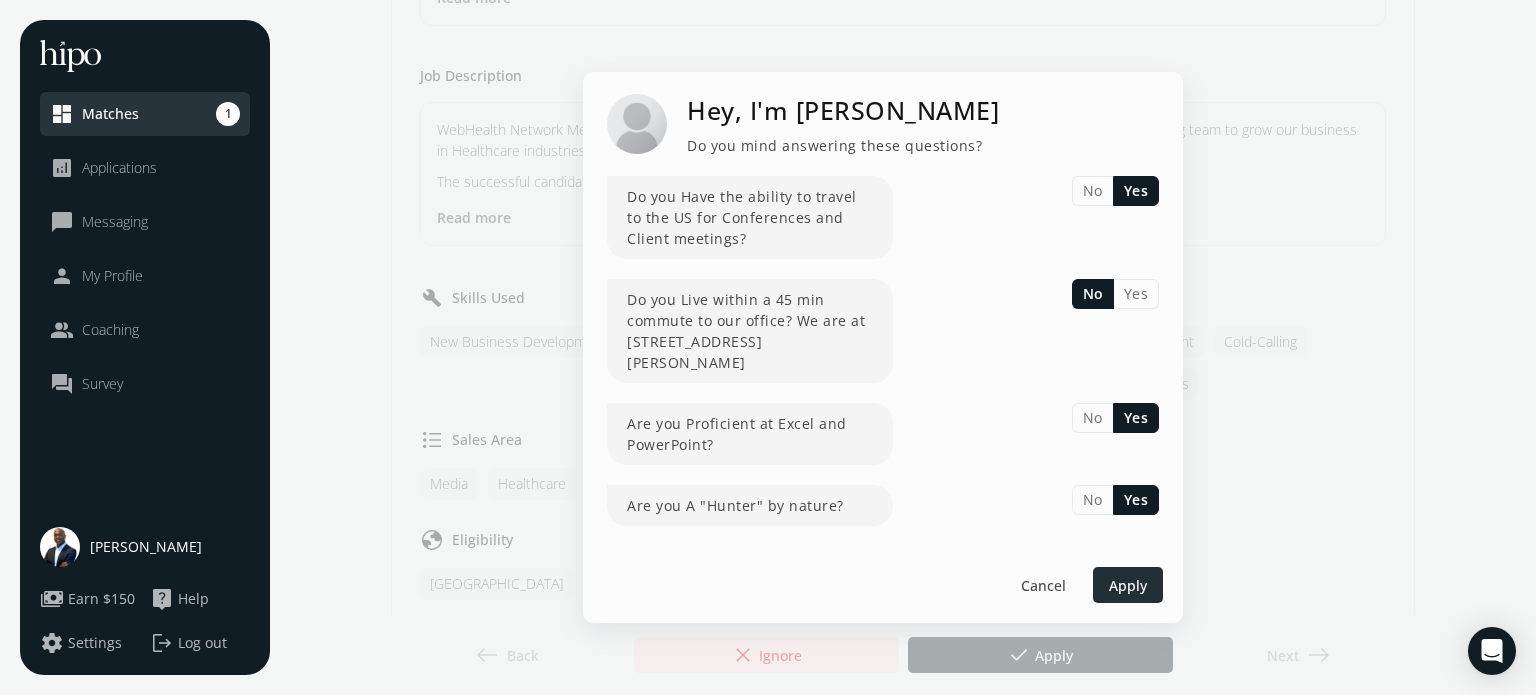 click on "Apply" at bounding box center [1128, 584] 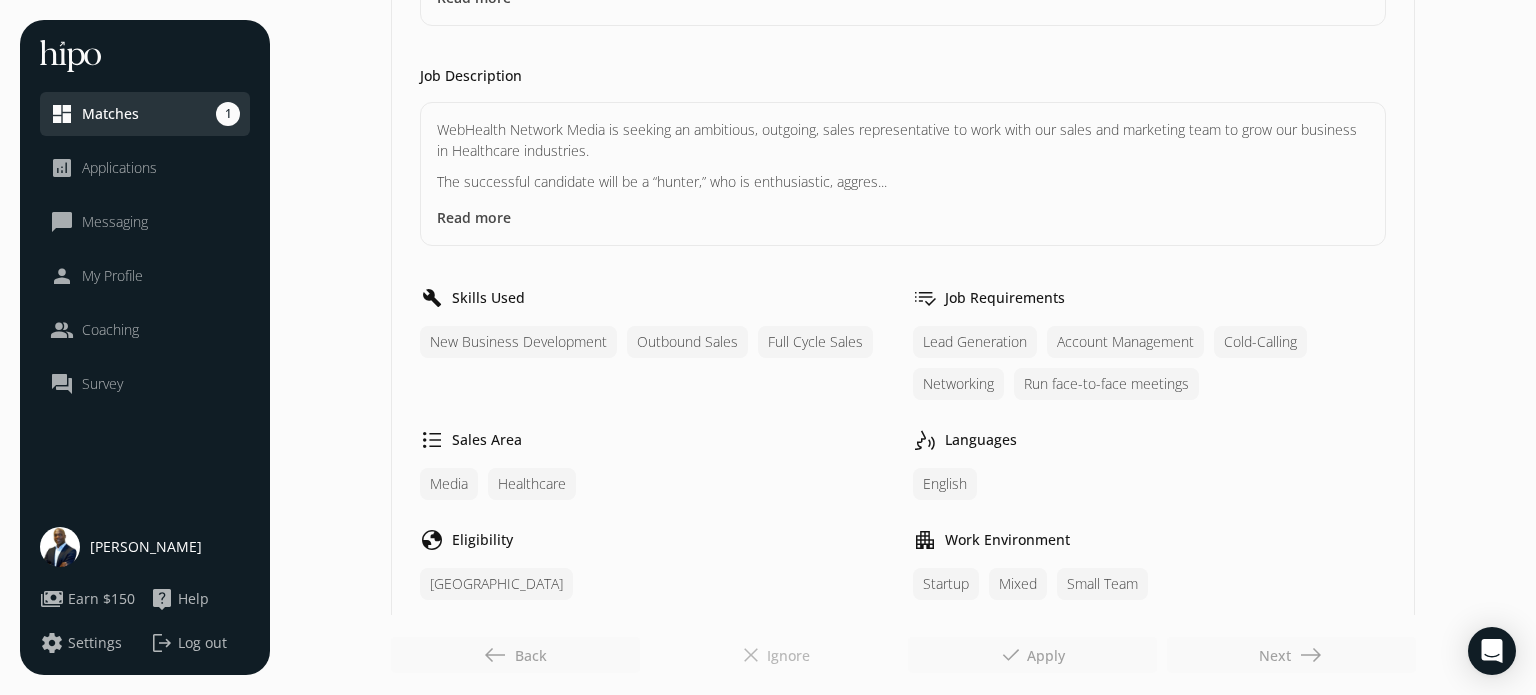 scroll, scrollTop: 0, scrollLeft: 0, axis: both 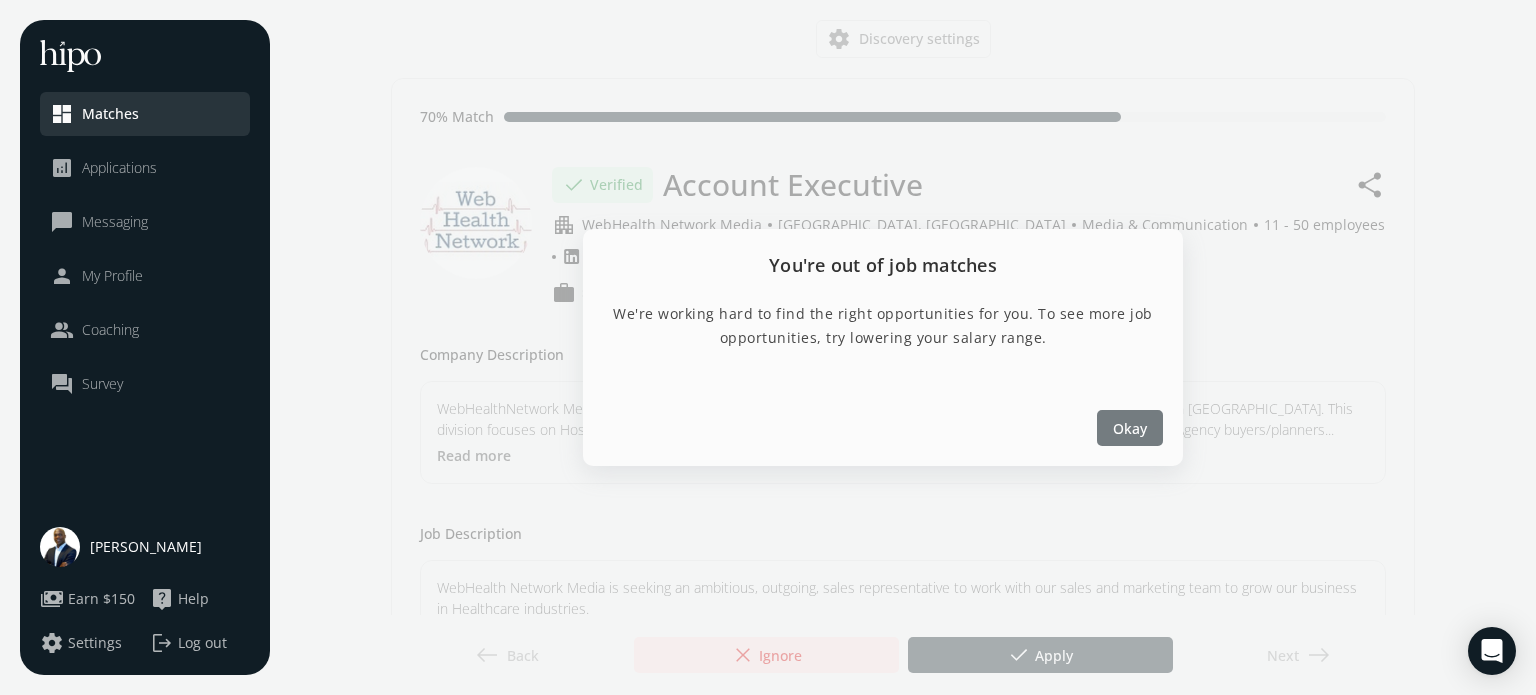 click on "Okay" at bounding box center (1130, 428) 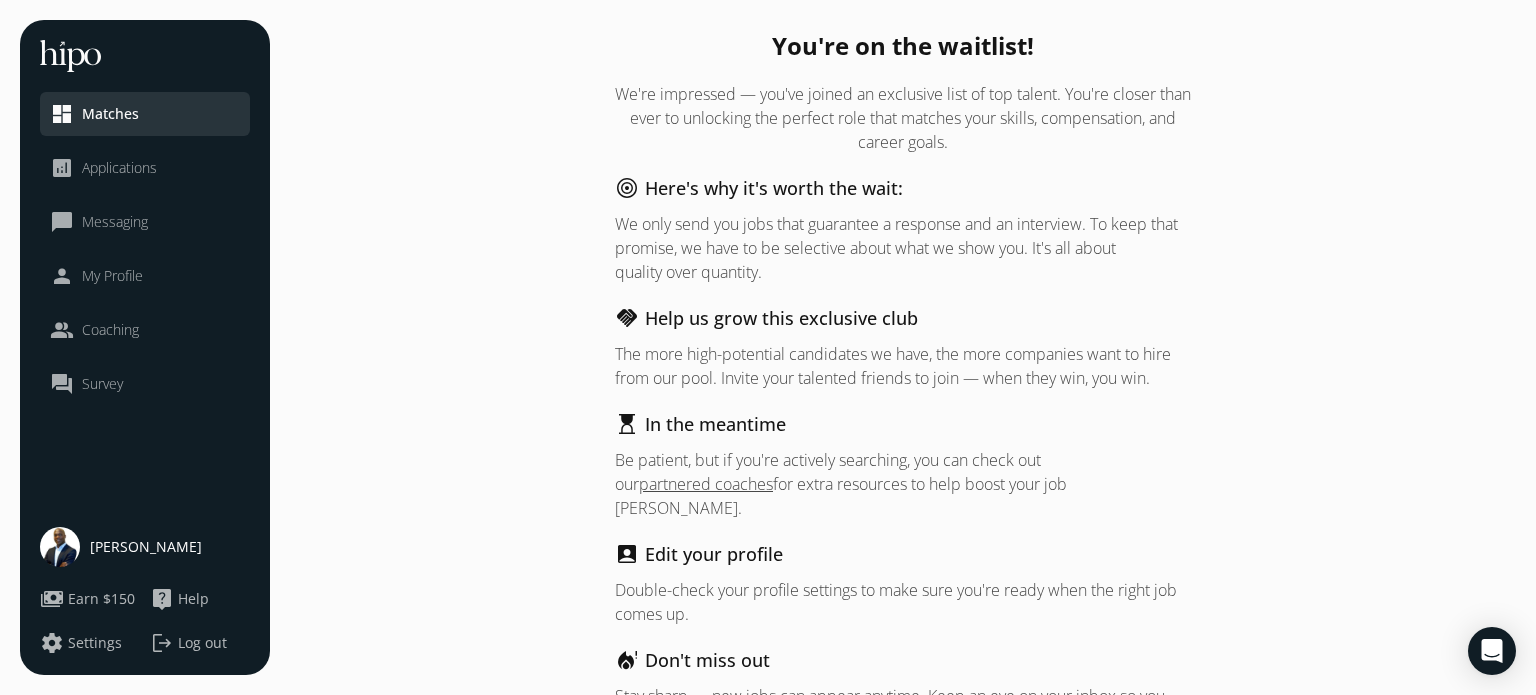 click on "Applications" 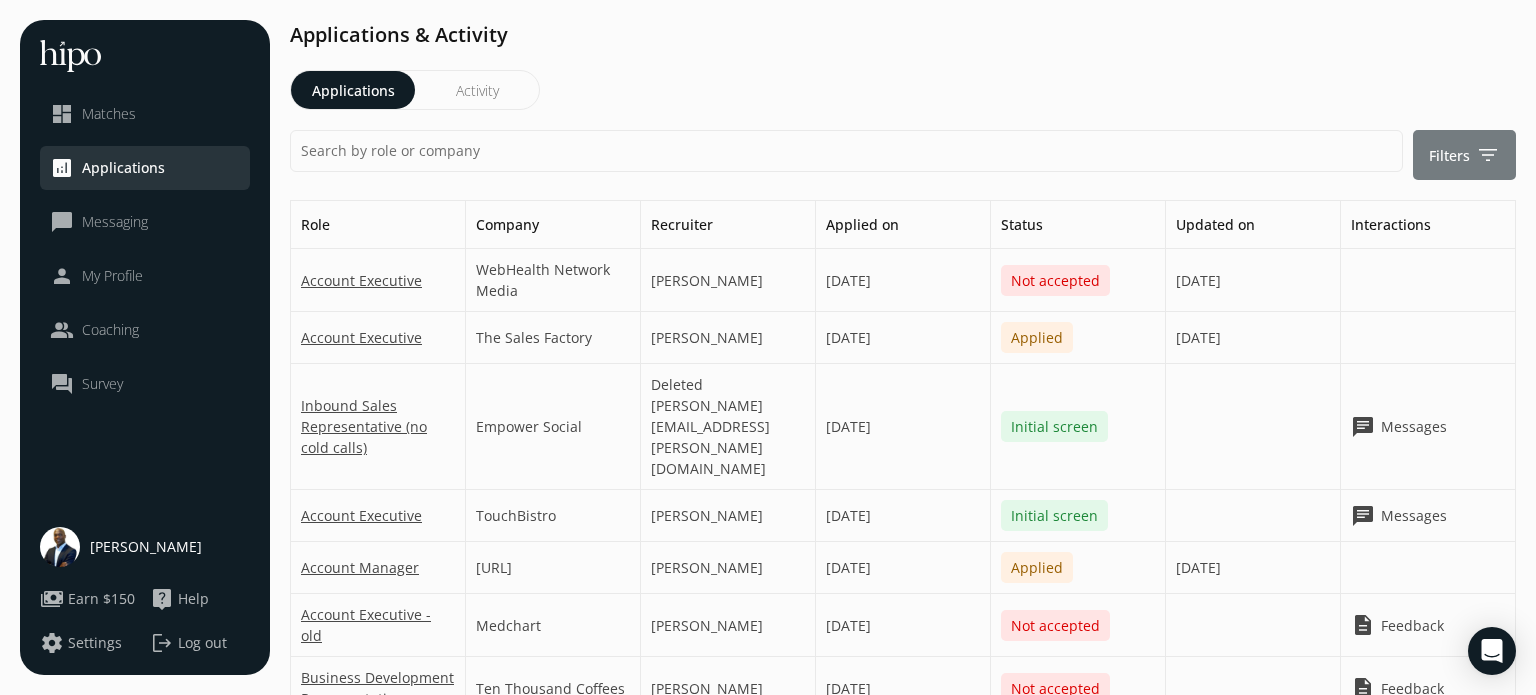 click on "filter_list" 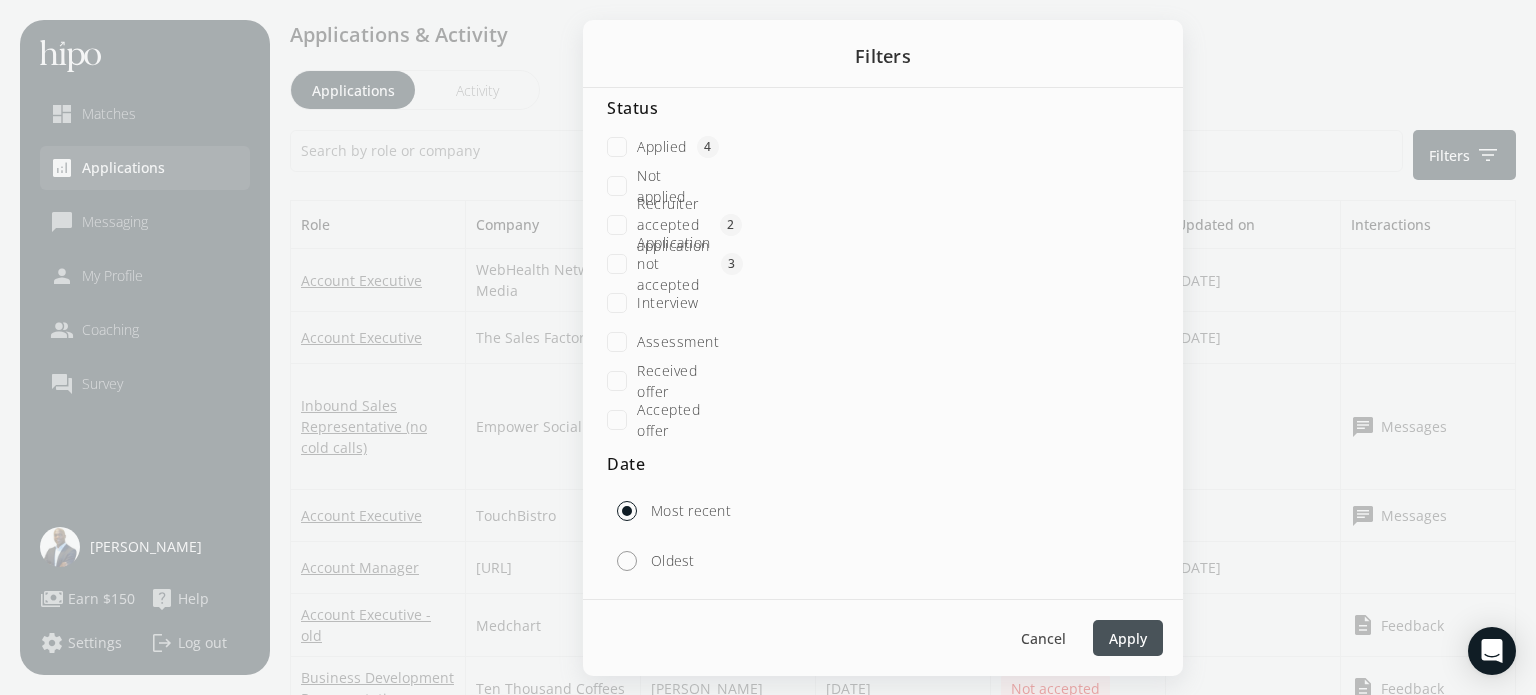 drag, startPoint x: 1050, startPoint y: 631, endPoint x: 1024, endPoint y: 593, distance: 46.043457 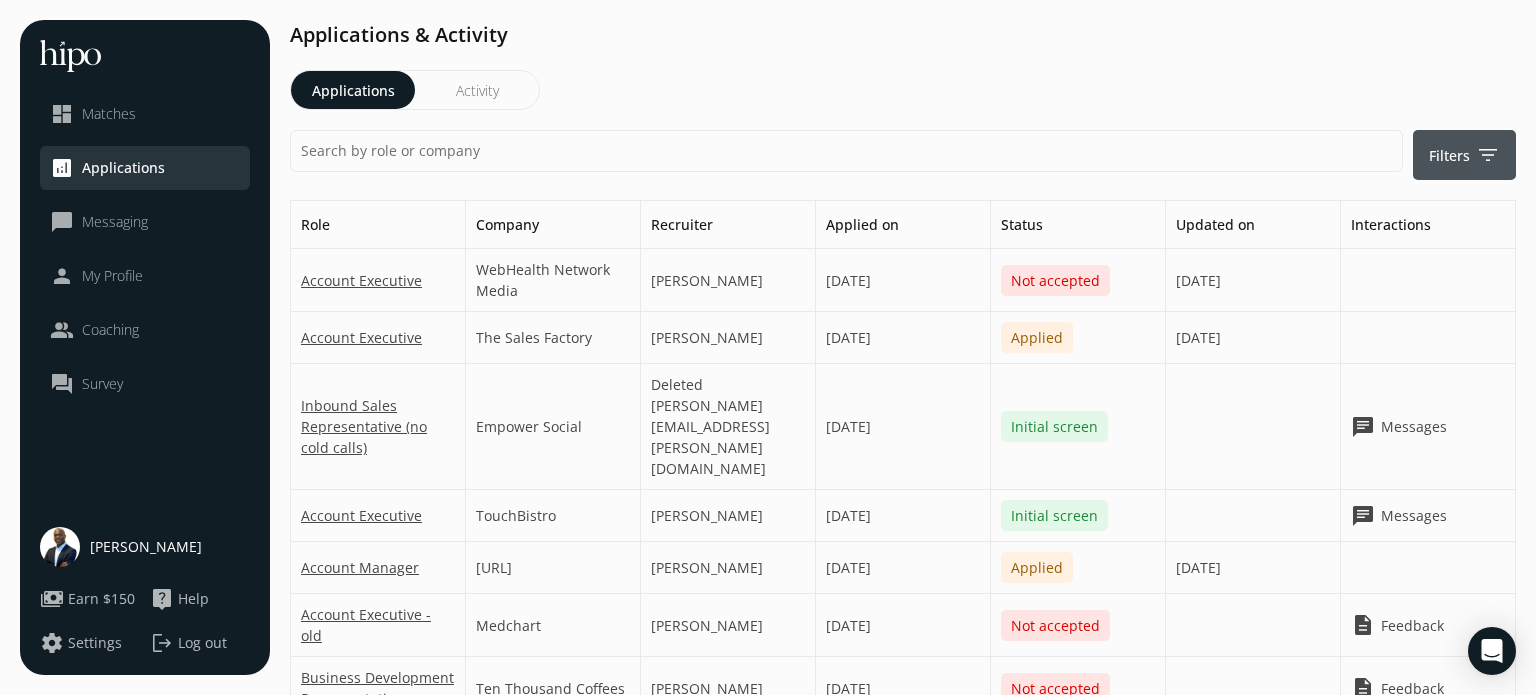 scroll, scrollTop: 0, scrollLeft: 0, axis: both 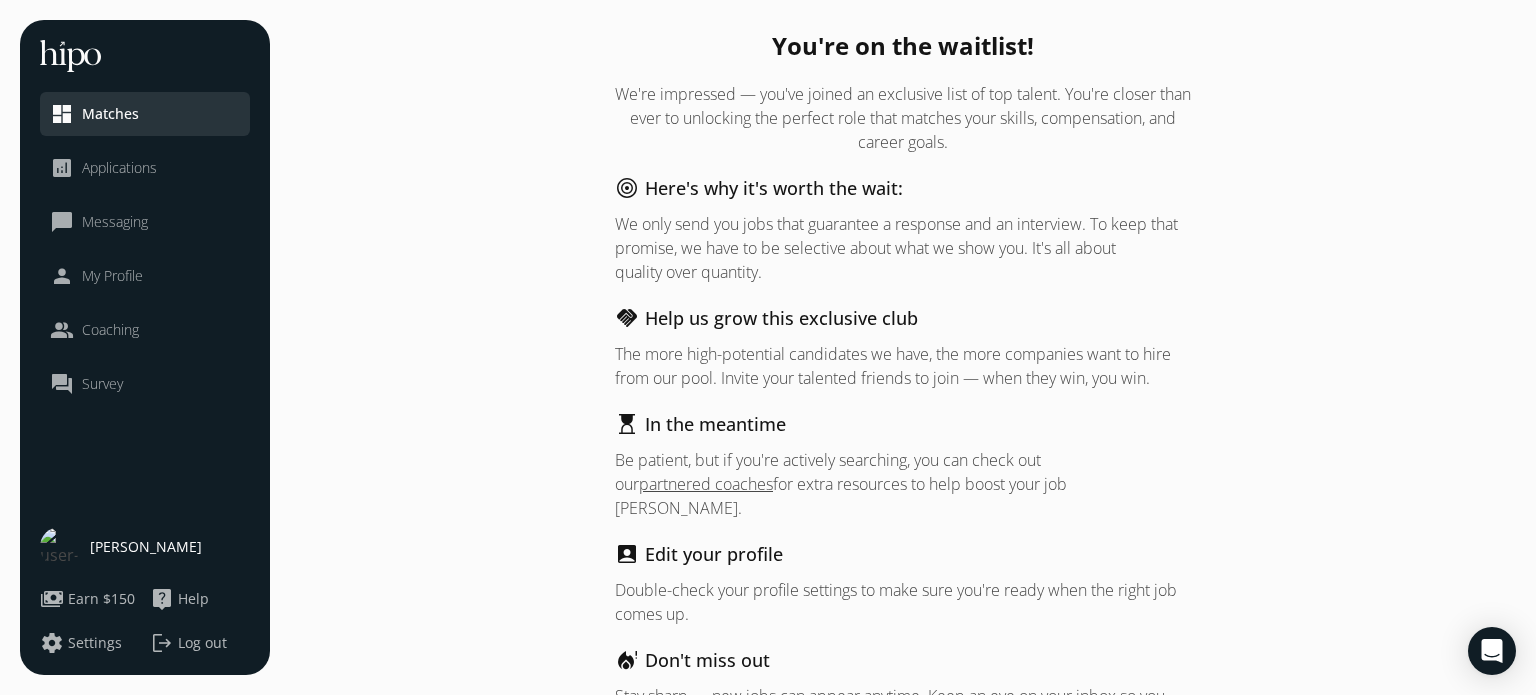 click on "My Profile" 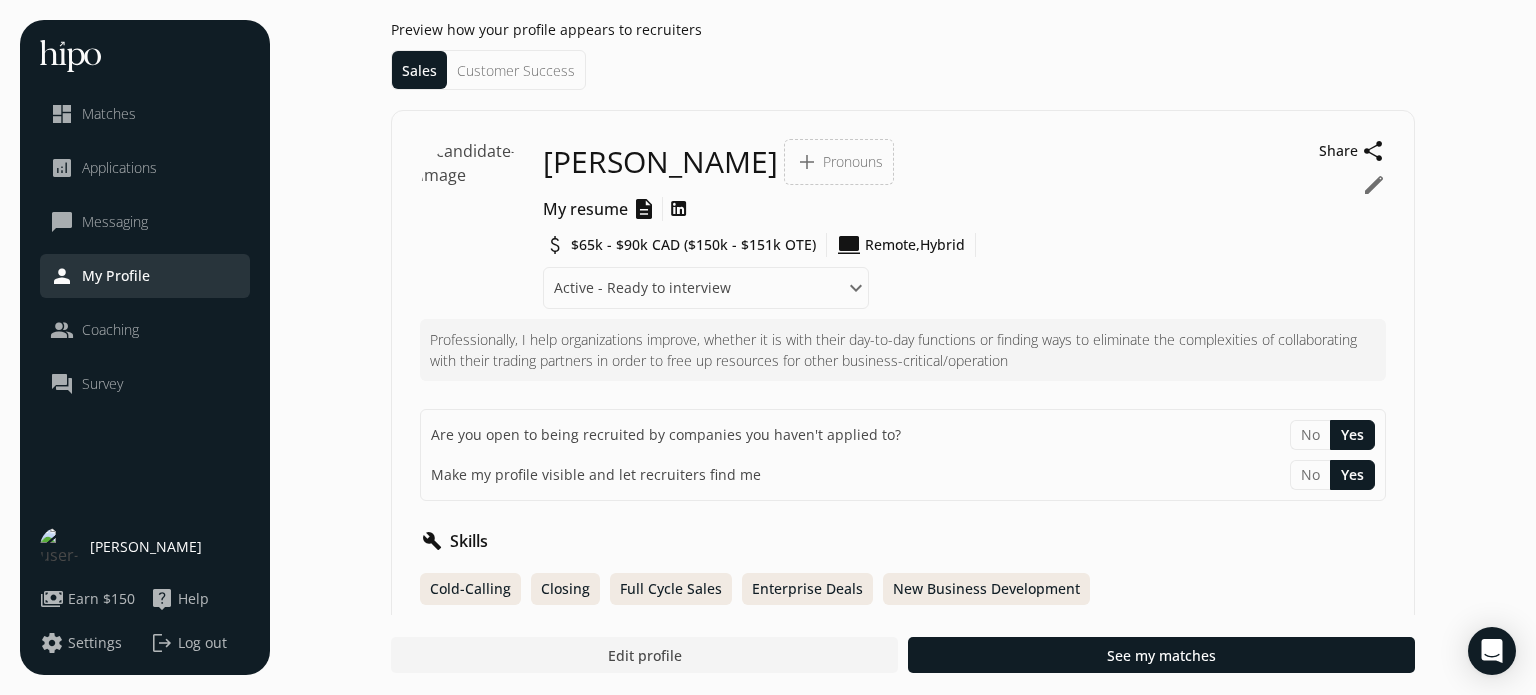 click on "Applications" 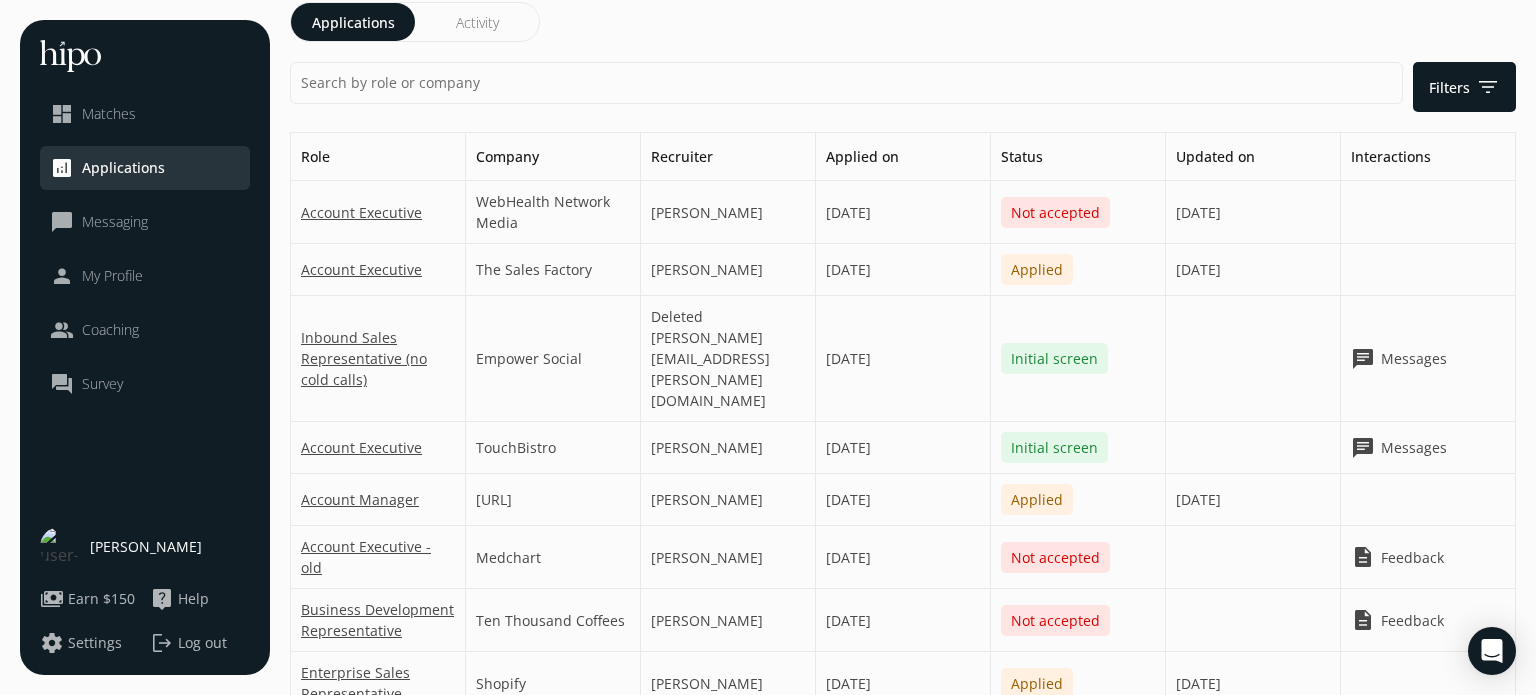 scroll, scrollTop: 0, scrollLeft: 0, axis: both 